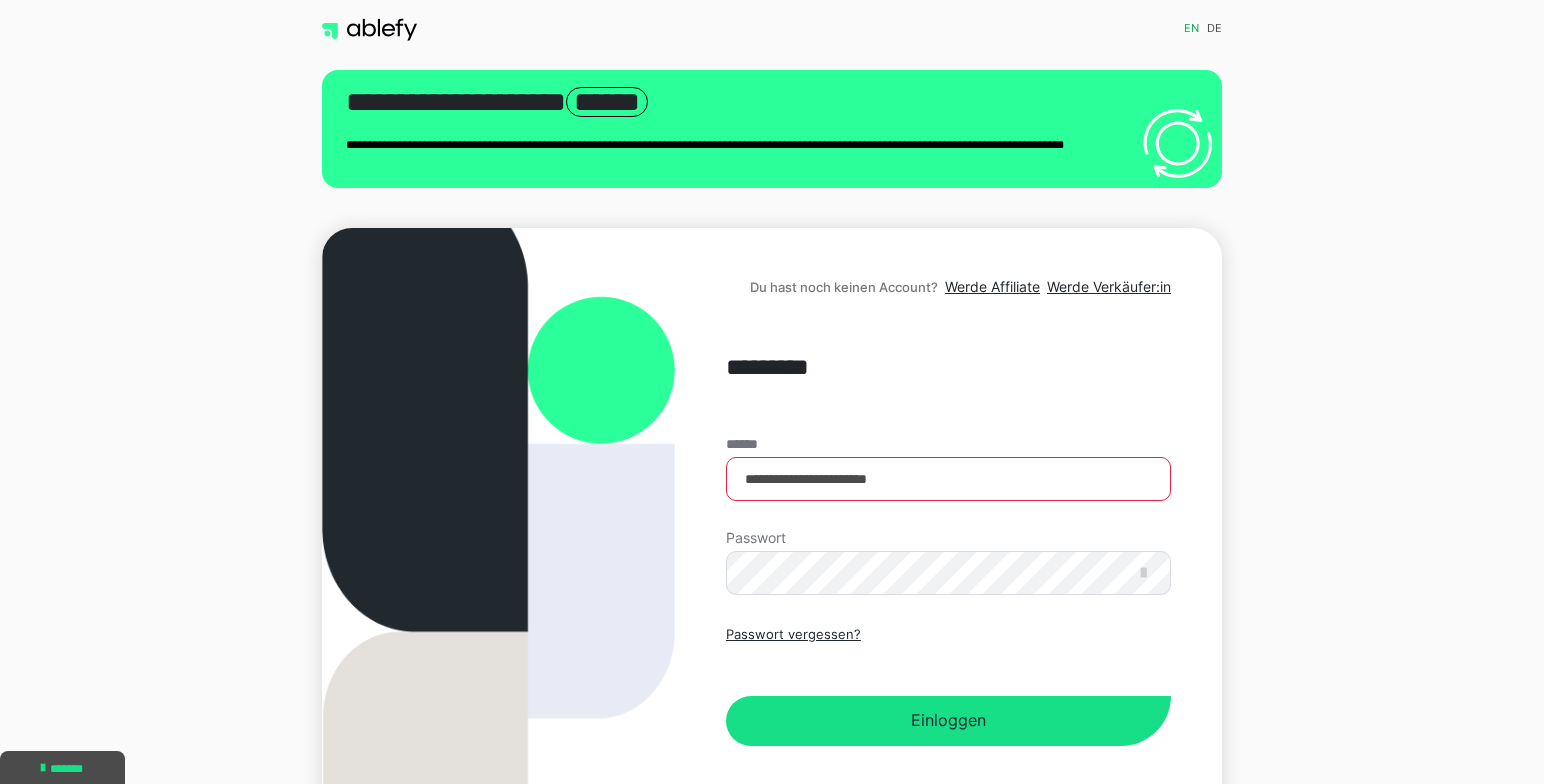 scroll, scrollTop: 0, scrollLeft: 0, axis: both 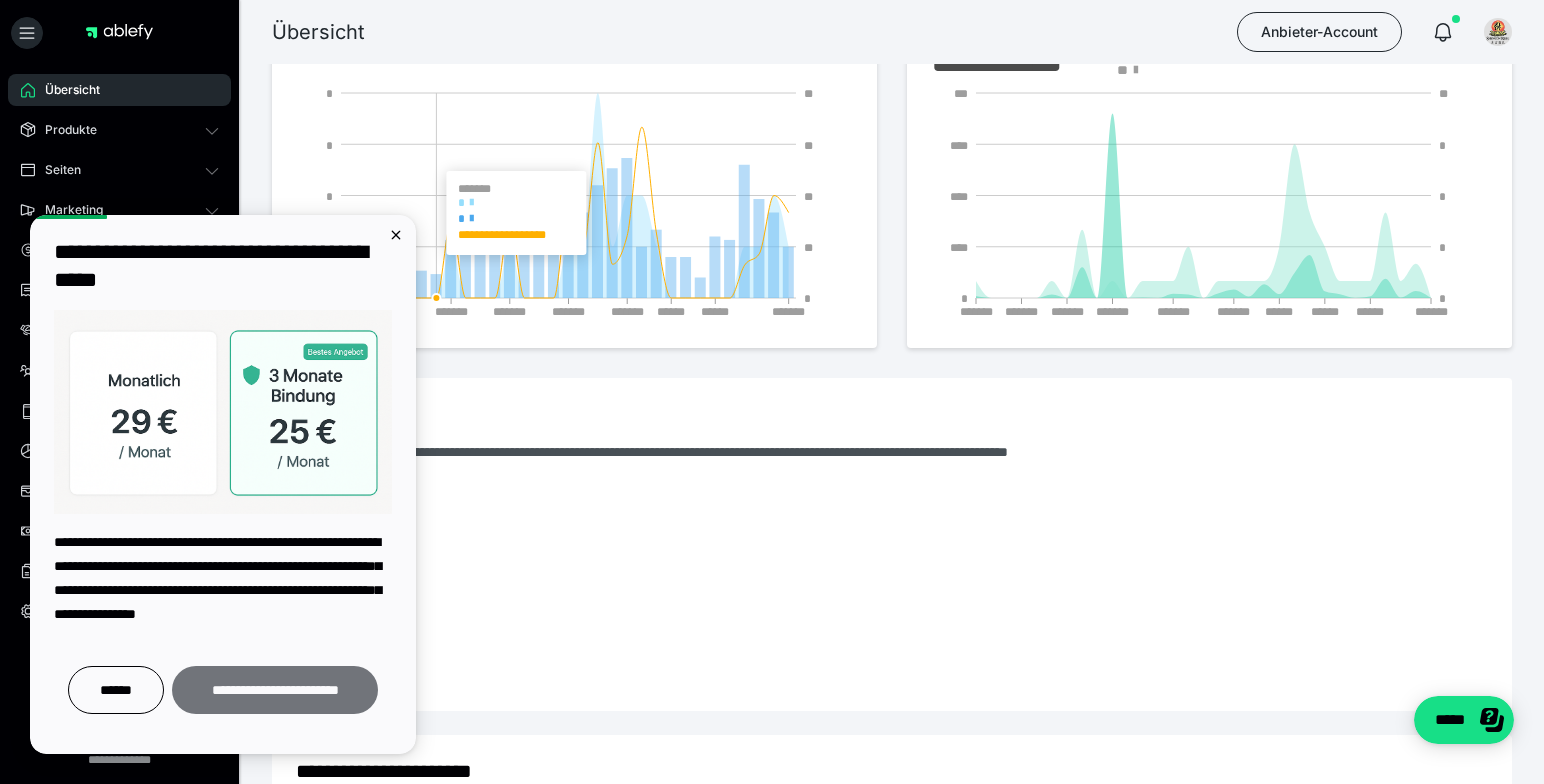 click on "**********" at bounding box center [274, 690] 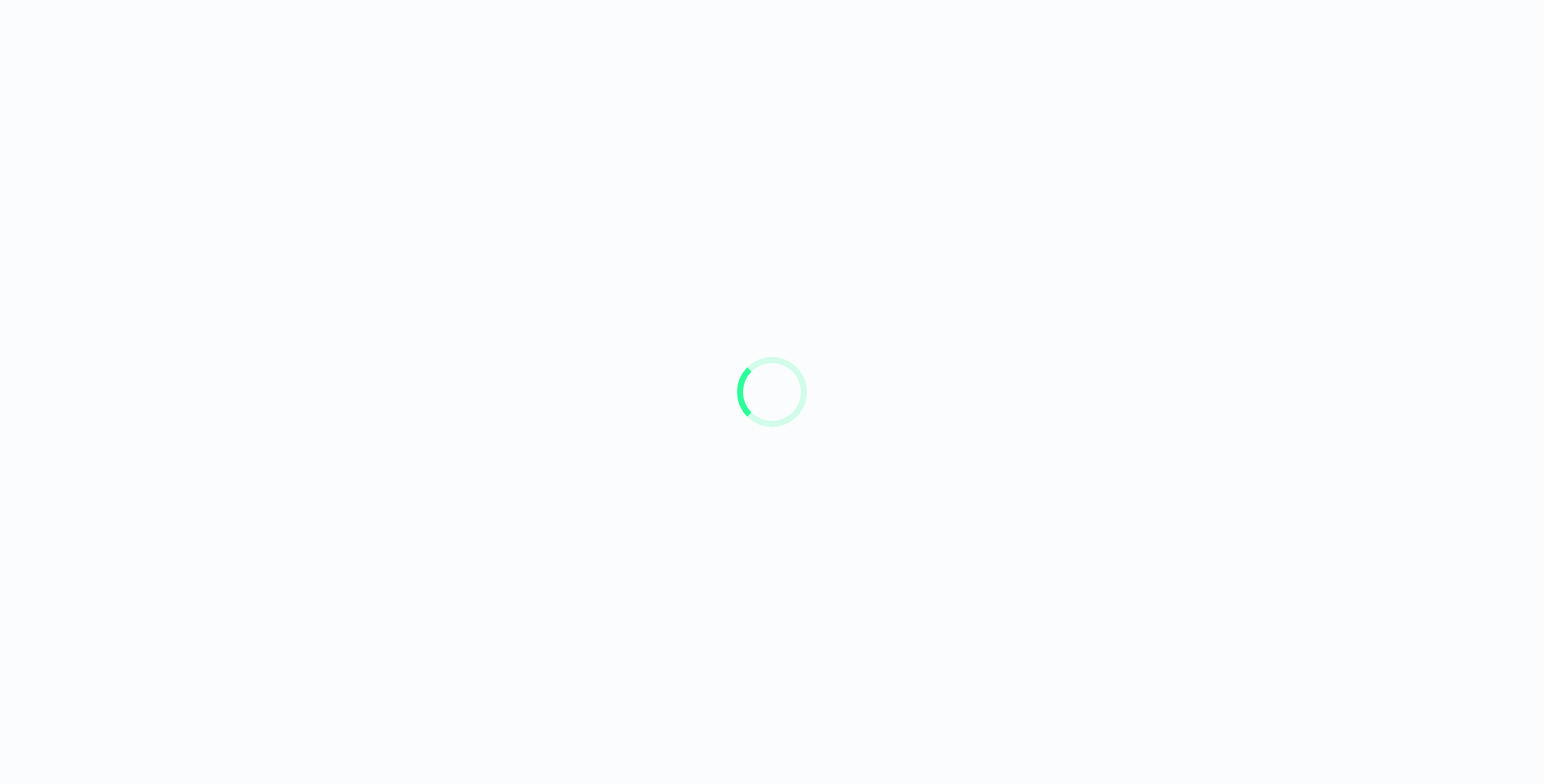 scroll, scrollTop: 0, scrollLeft: 0, axis: both 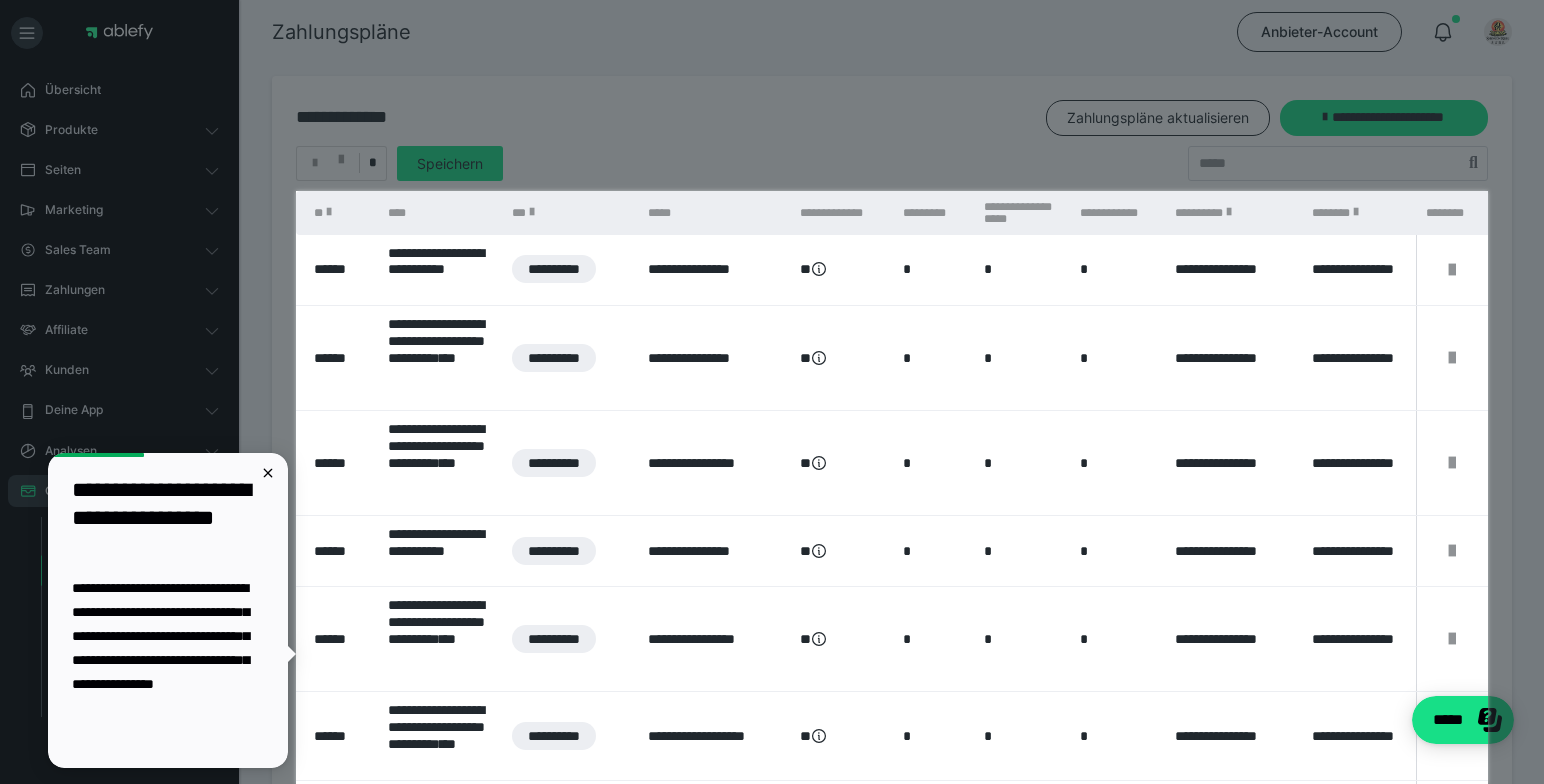 click at bounding box center (744, 95) 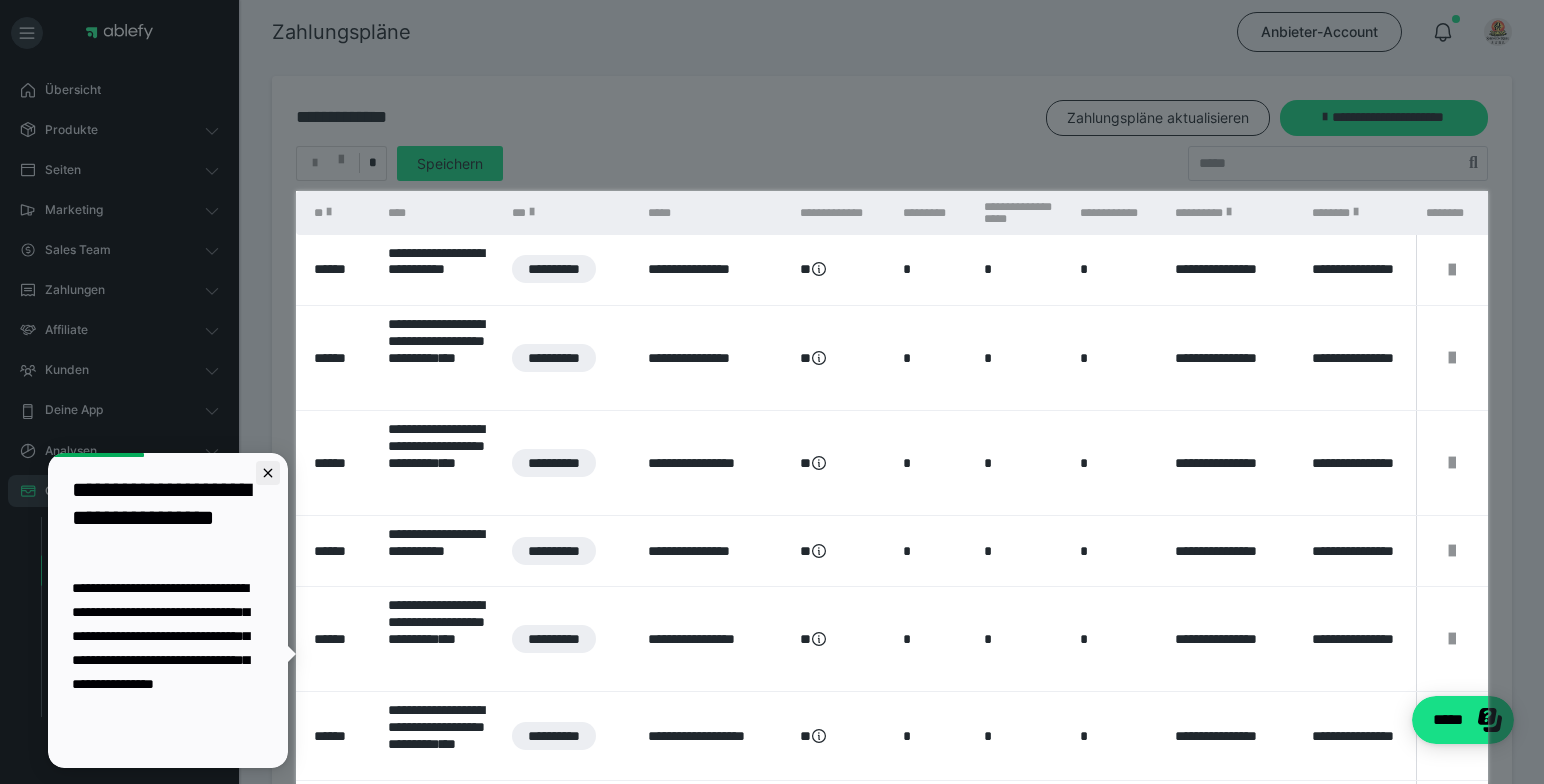 click 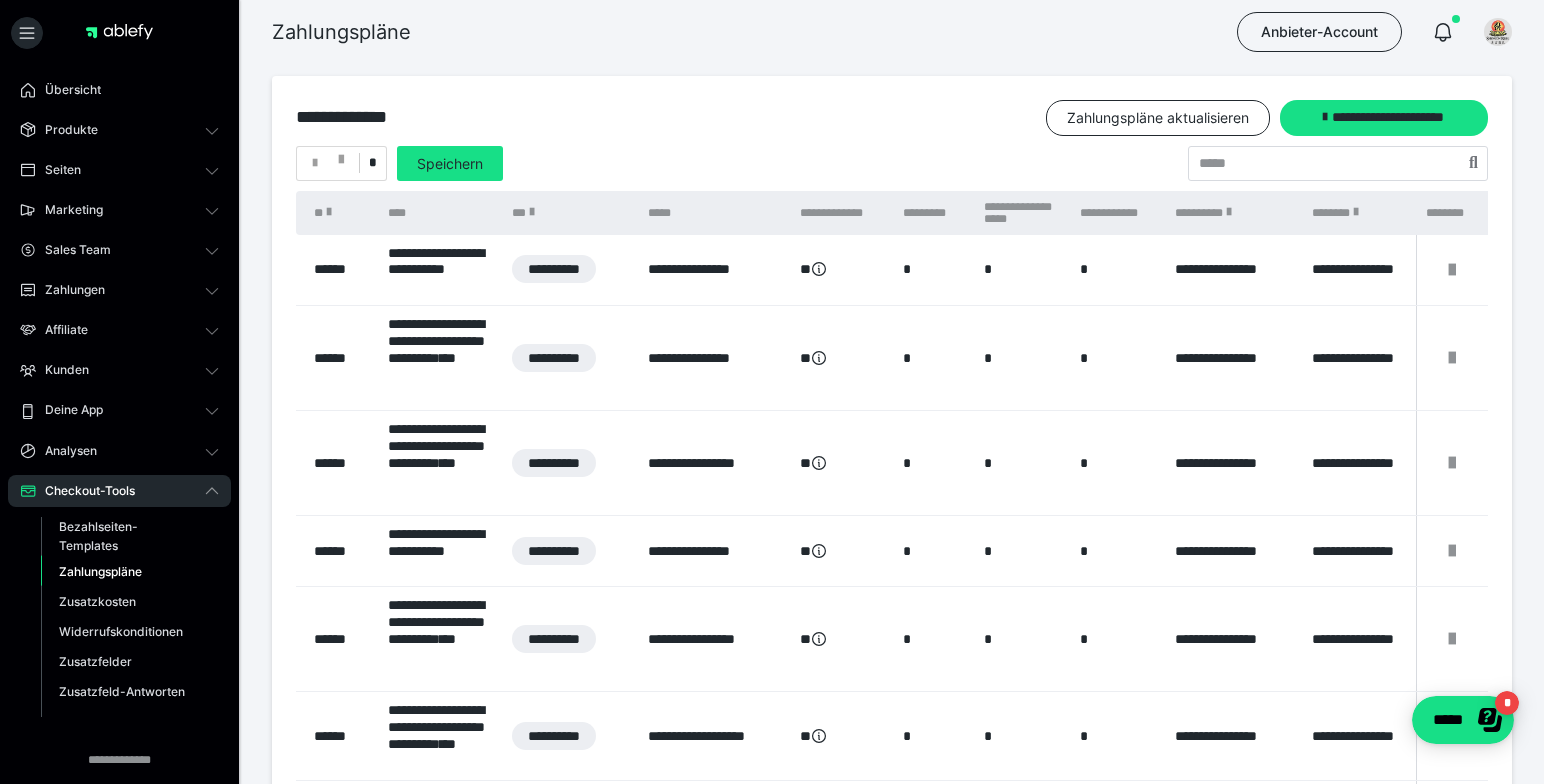 scroll, scrollTop: 0, scrollLeft: 0, axis: both 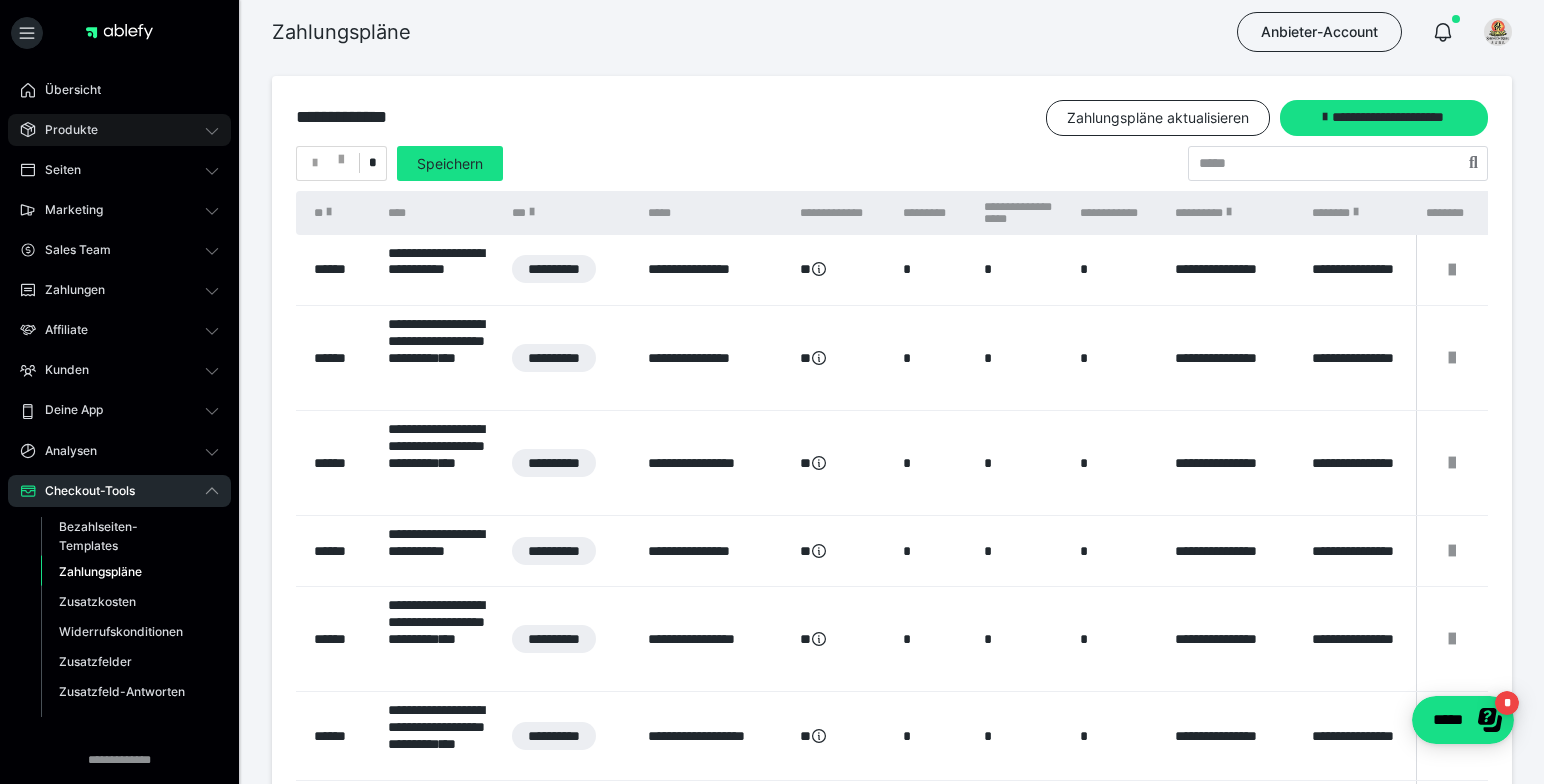 click on "Produkte" at bounding box center [64, 130] 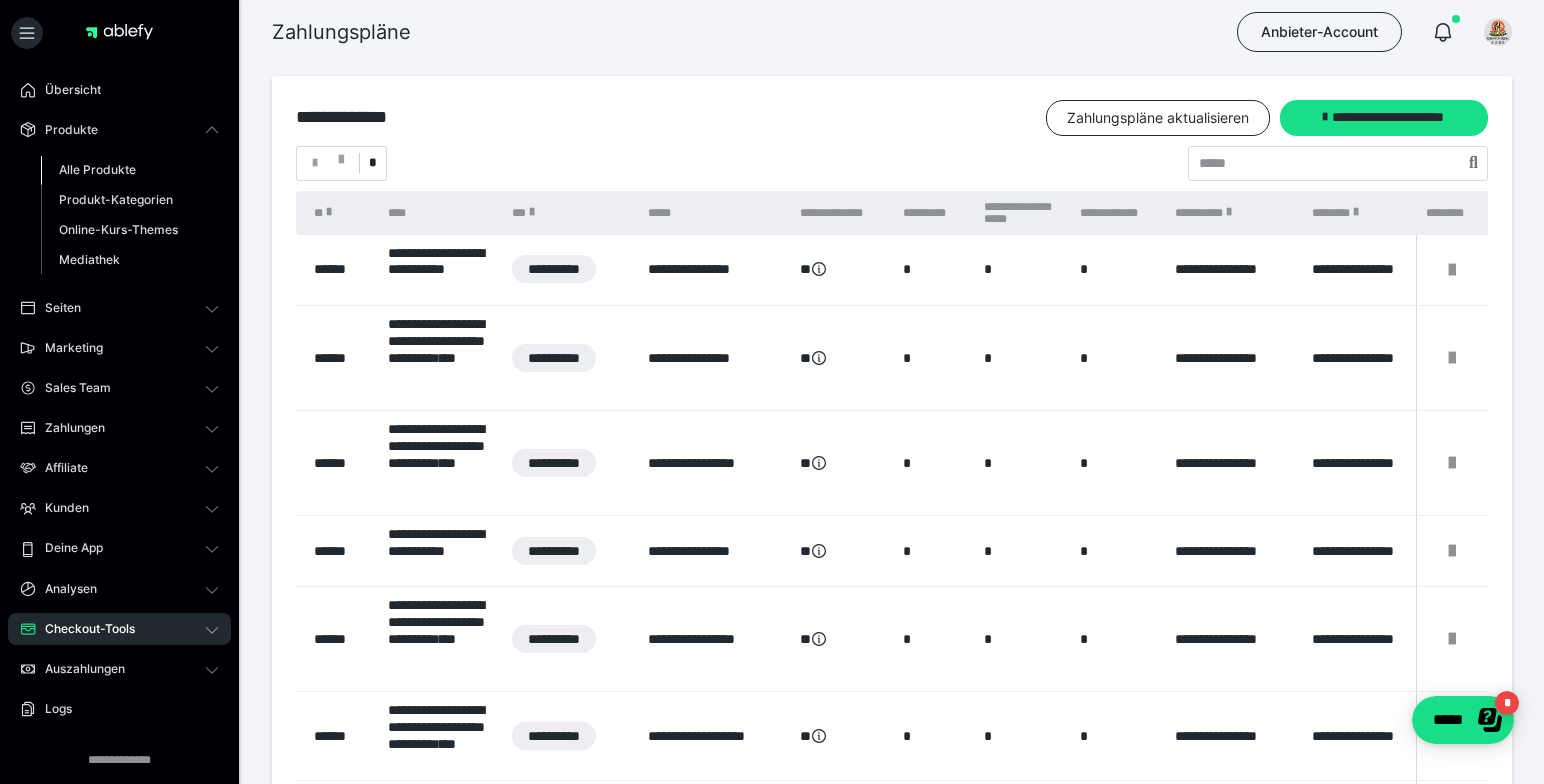 click on "Alle Produkte" at bounding box center (97, 169) 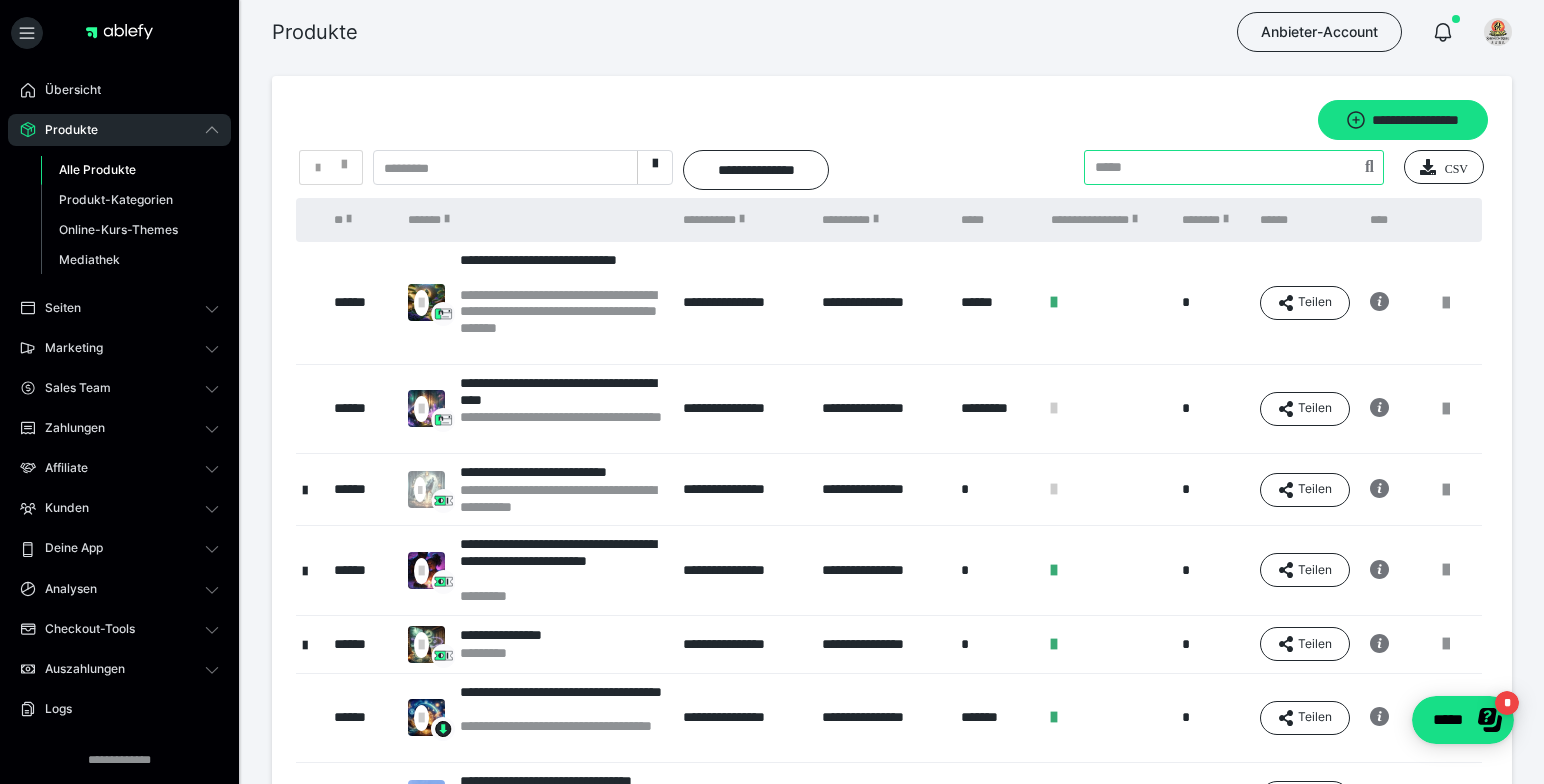 click at bounding box center [1234, 167] 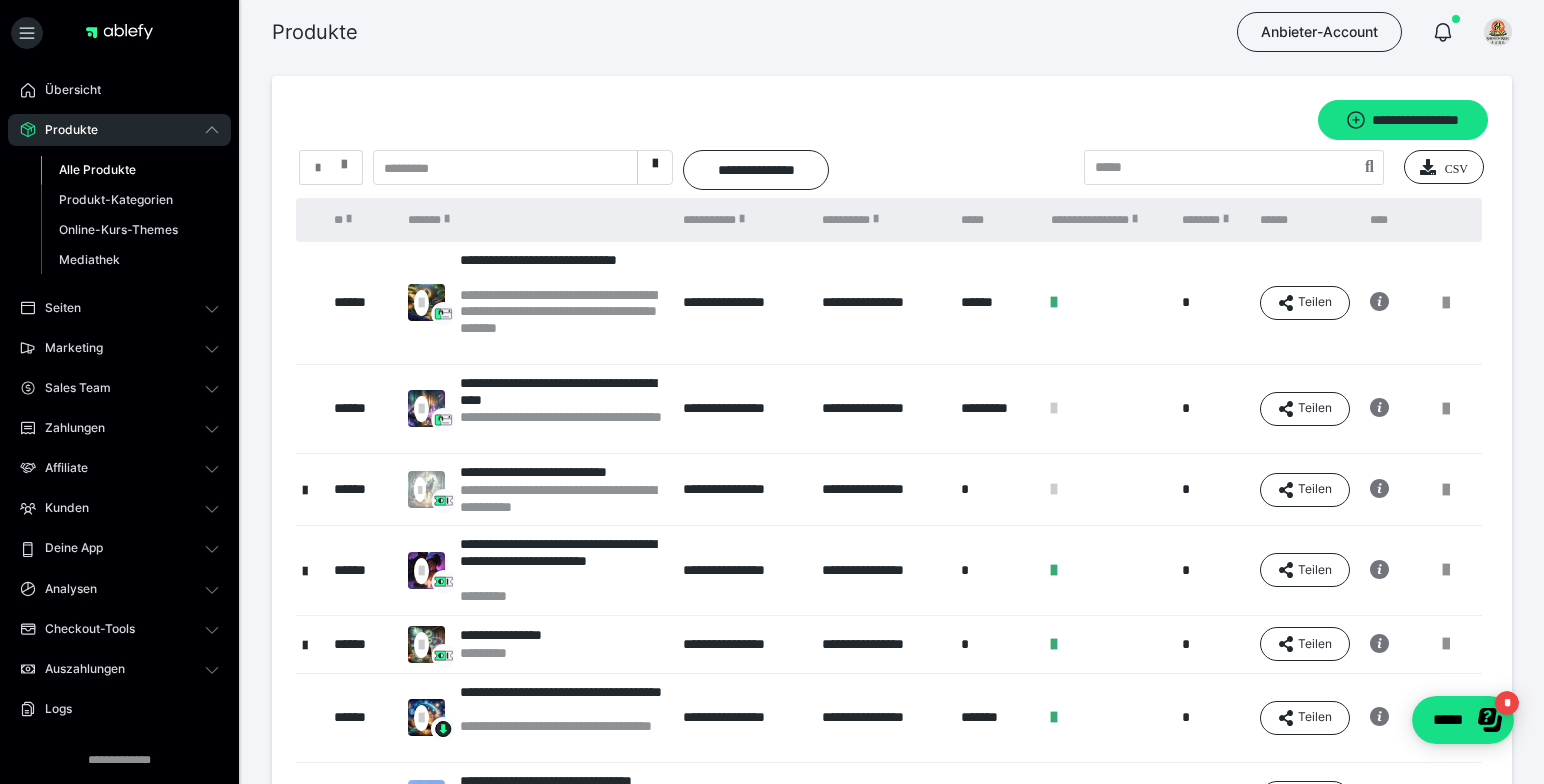 click at bounding box center (331, 168) 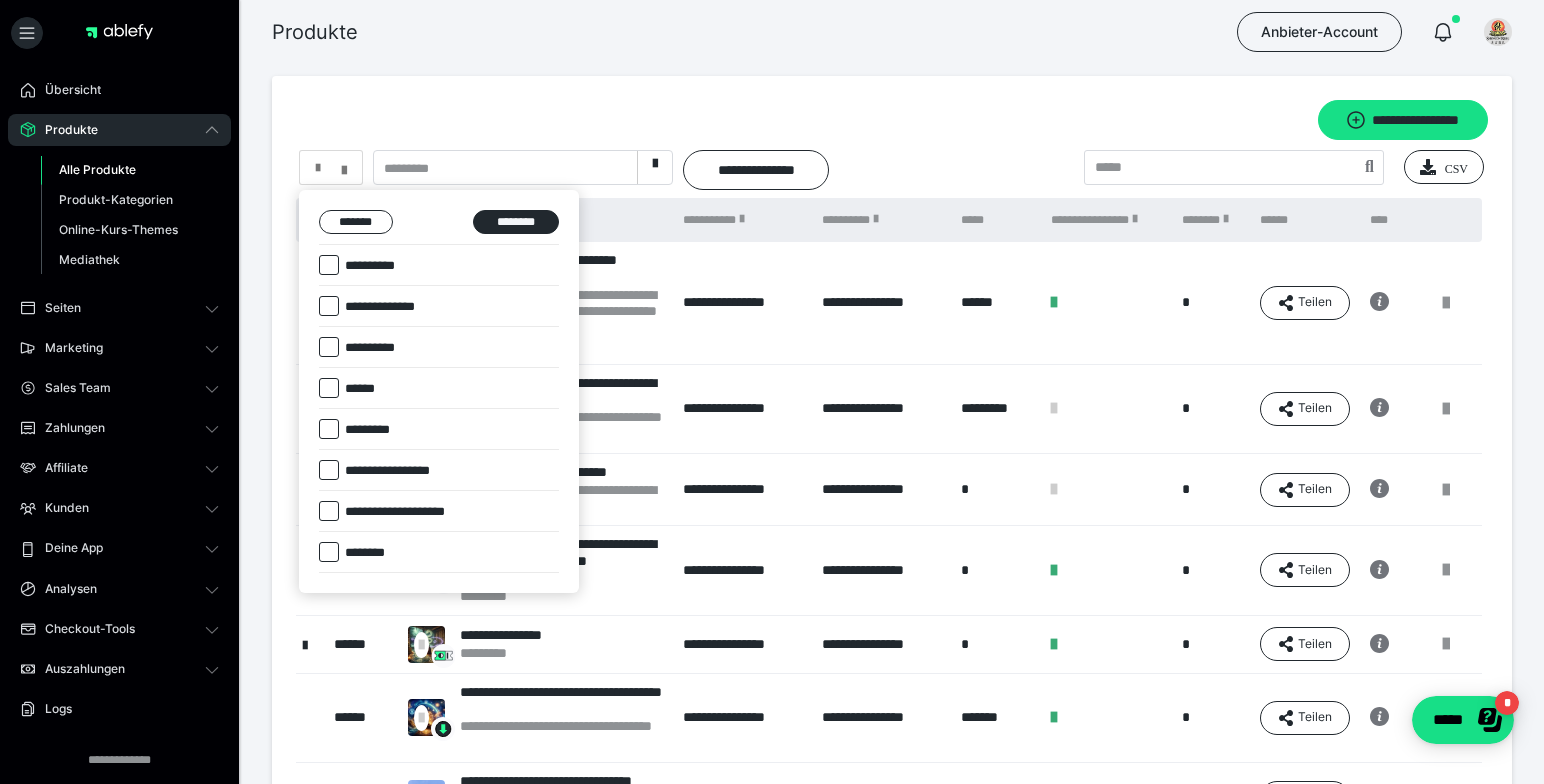 click at bounding box center (329, 265) 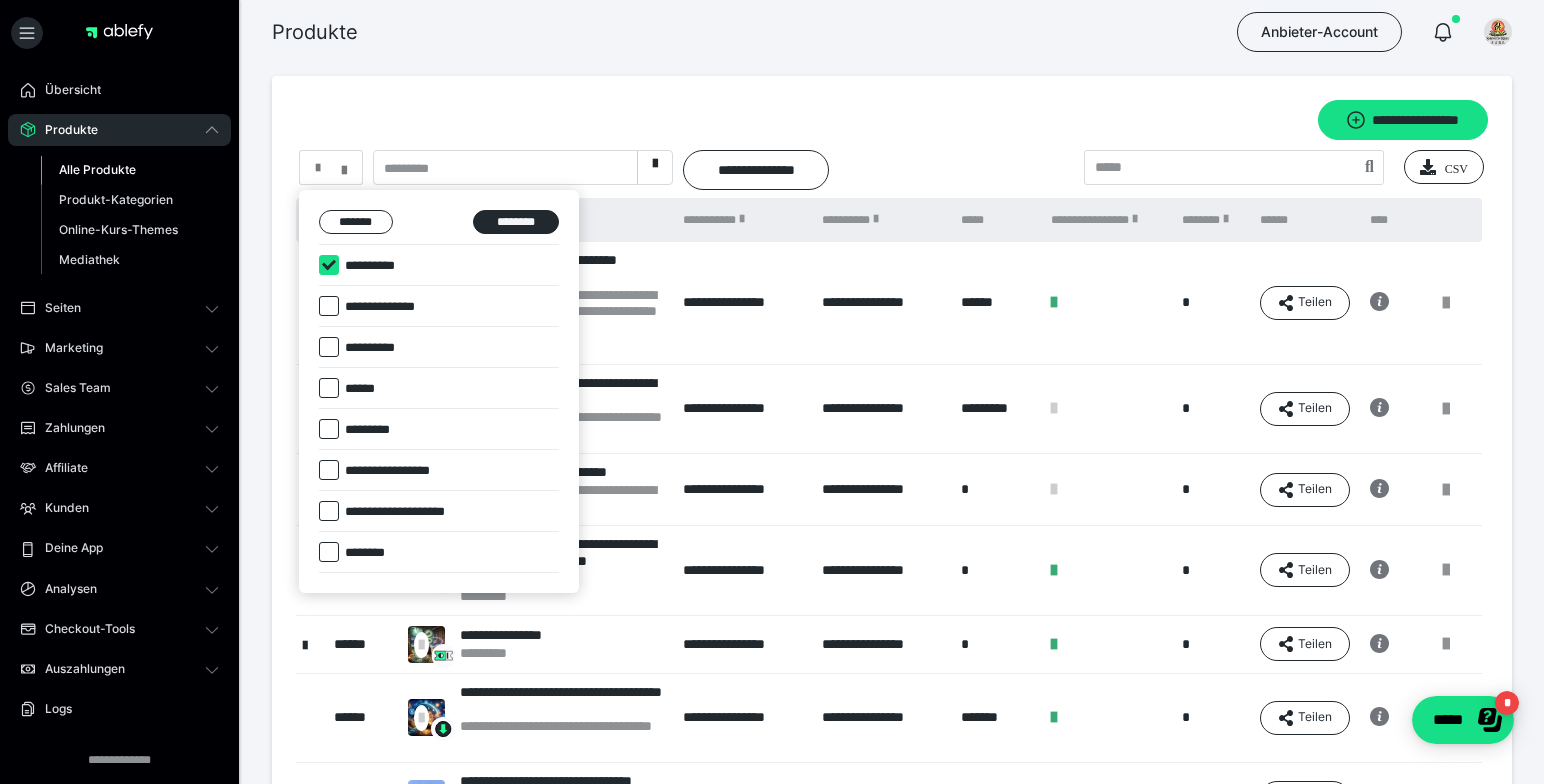 checkbox on "****" 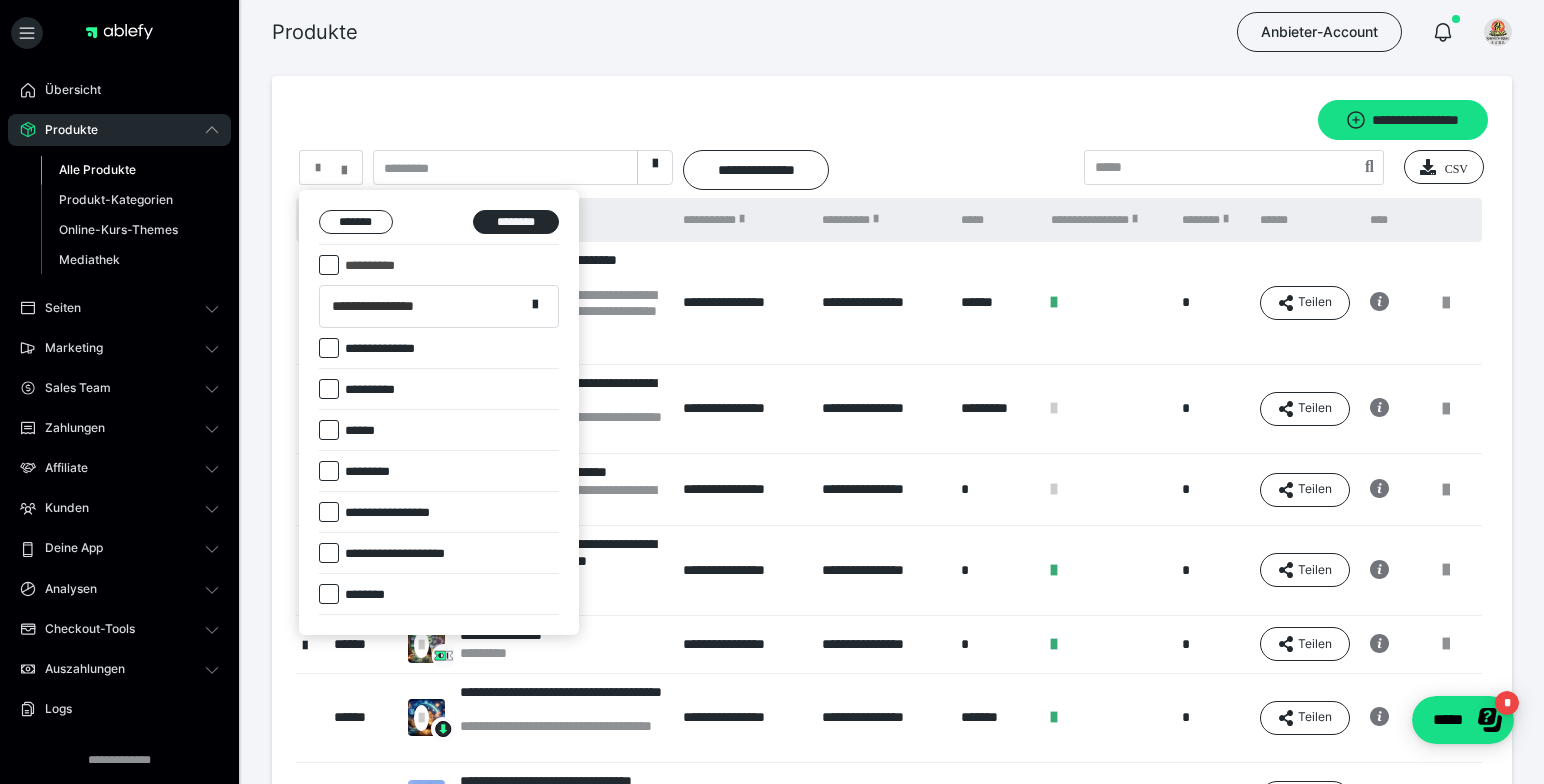 click on "**********" at bounding box center (394, 306) 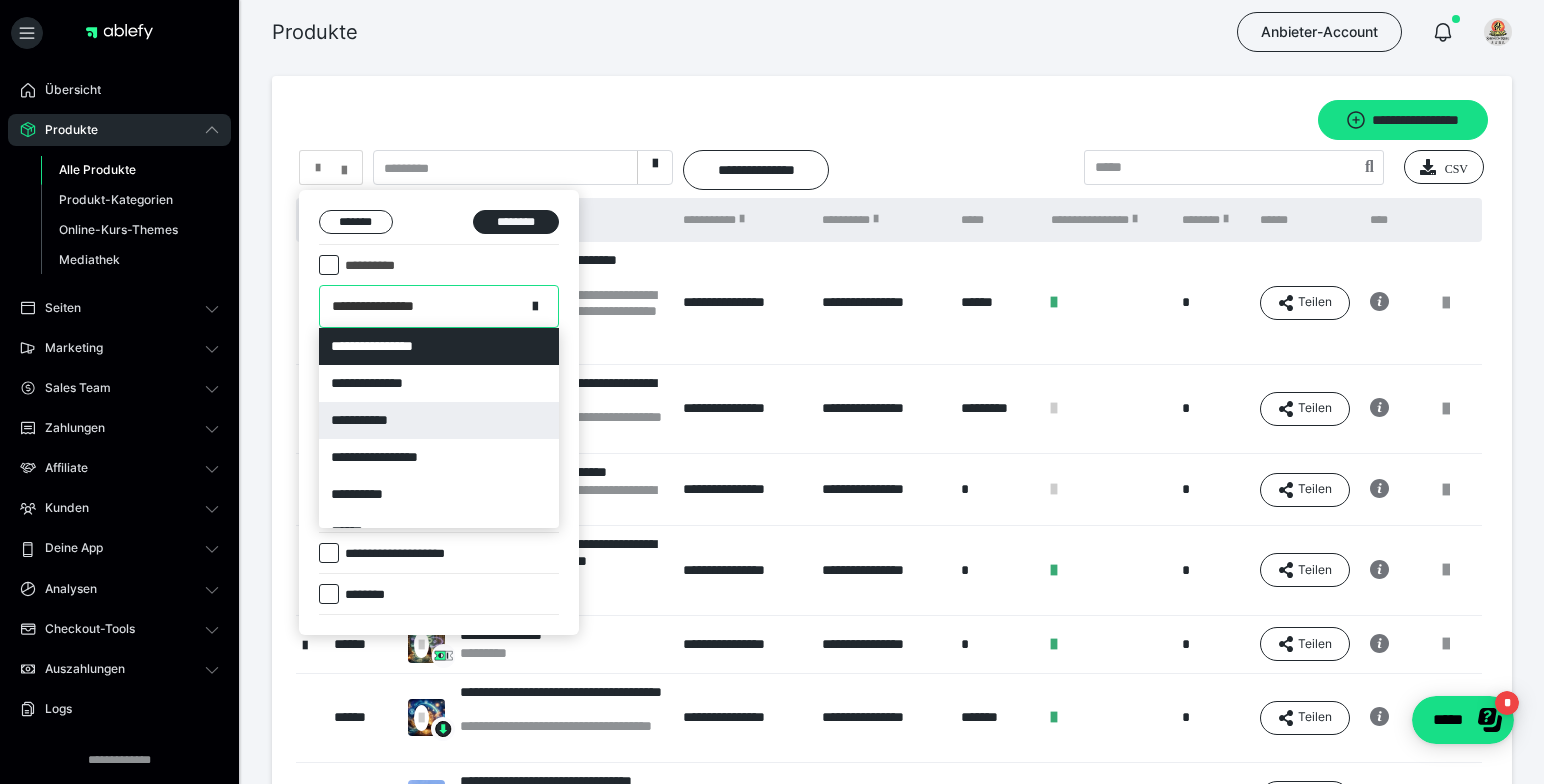 click on "**********" at bounding box center [439, 420] 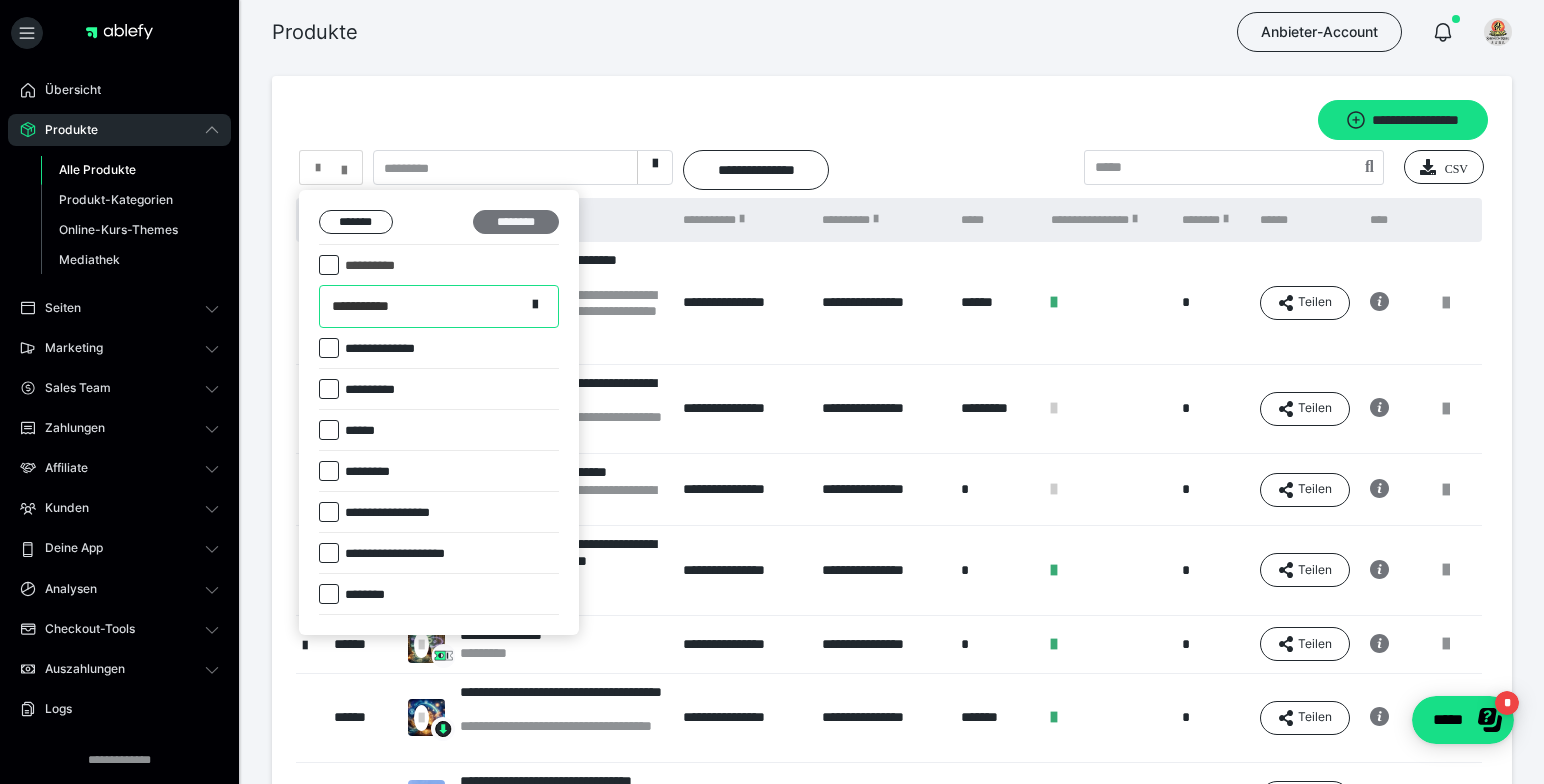 click on "********" at bounding box center (516, 222) 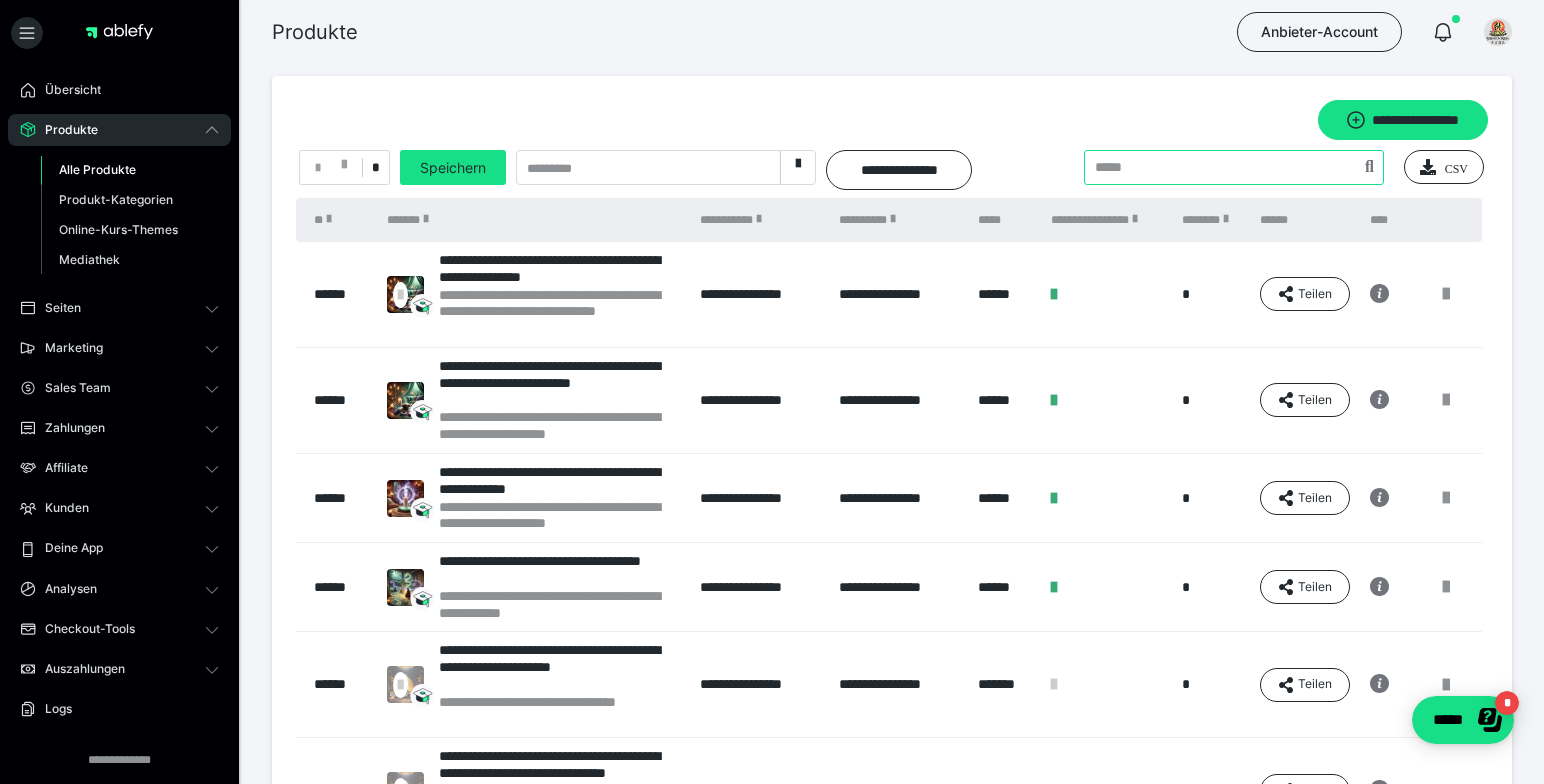 click at bounding box center [1234, 167] 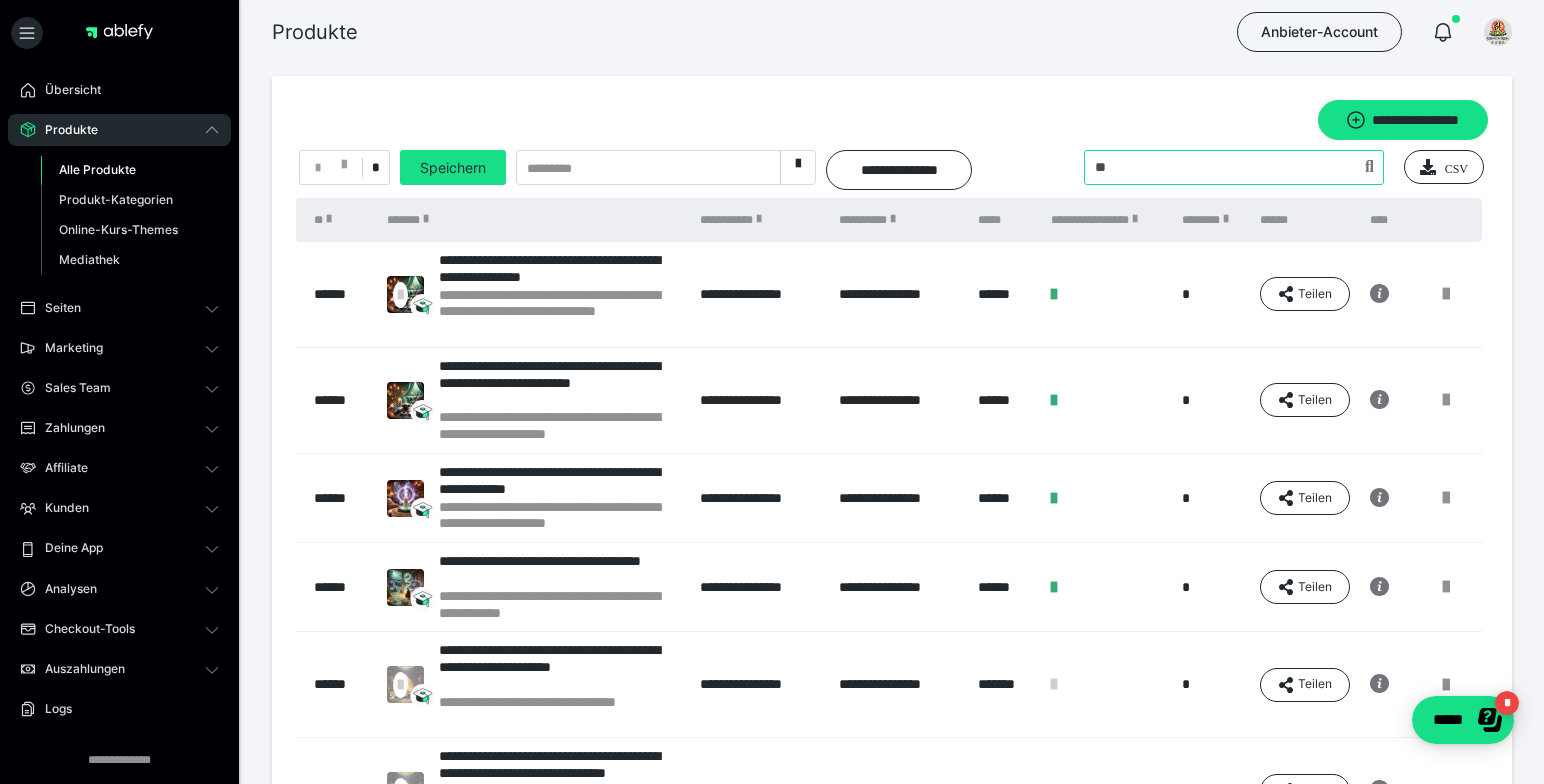 type on "**" 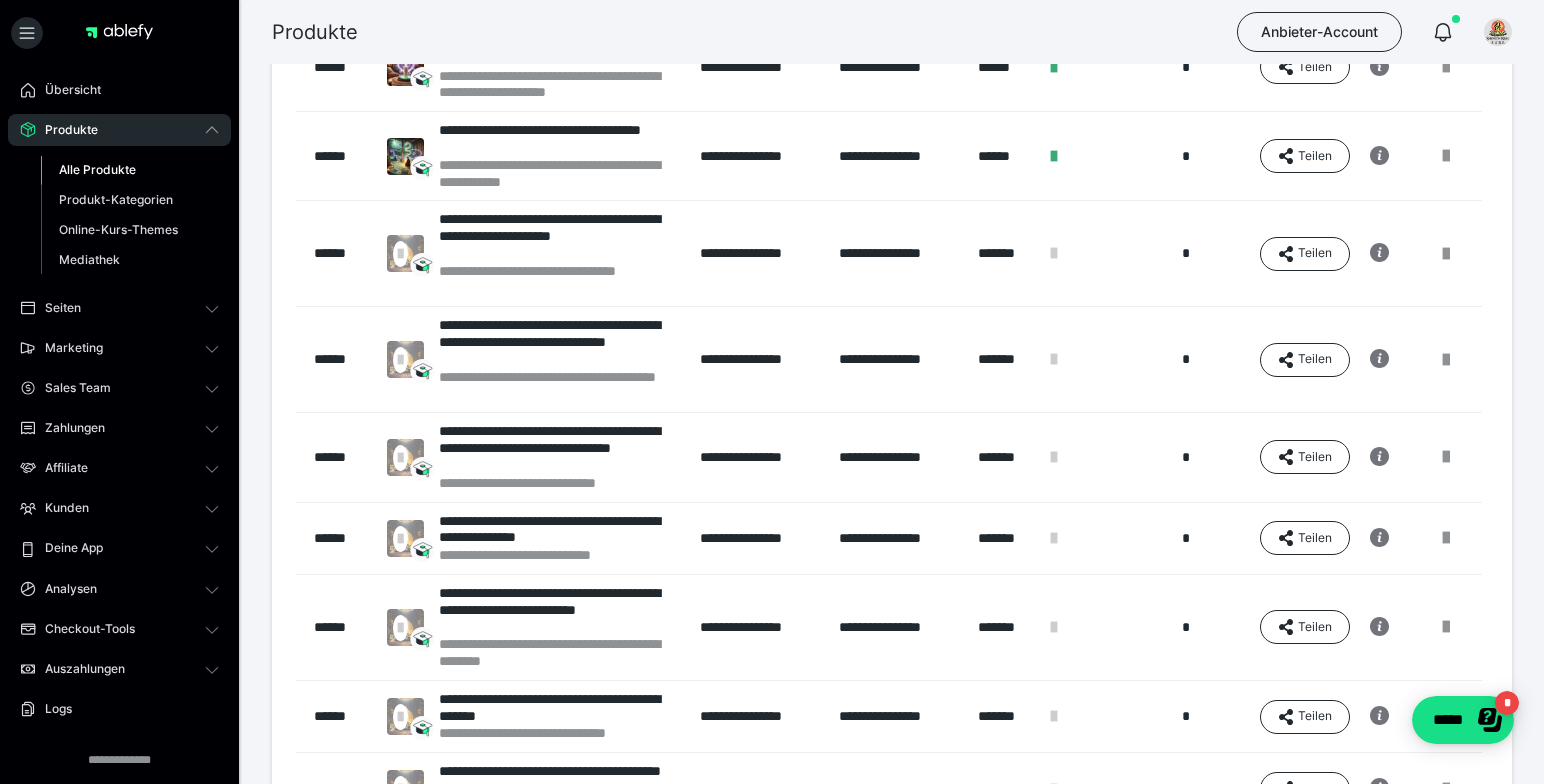 scroll, scrollTop: 575, scrollLeft: 0, axis: vertical 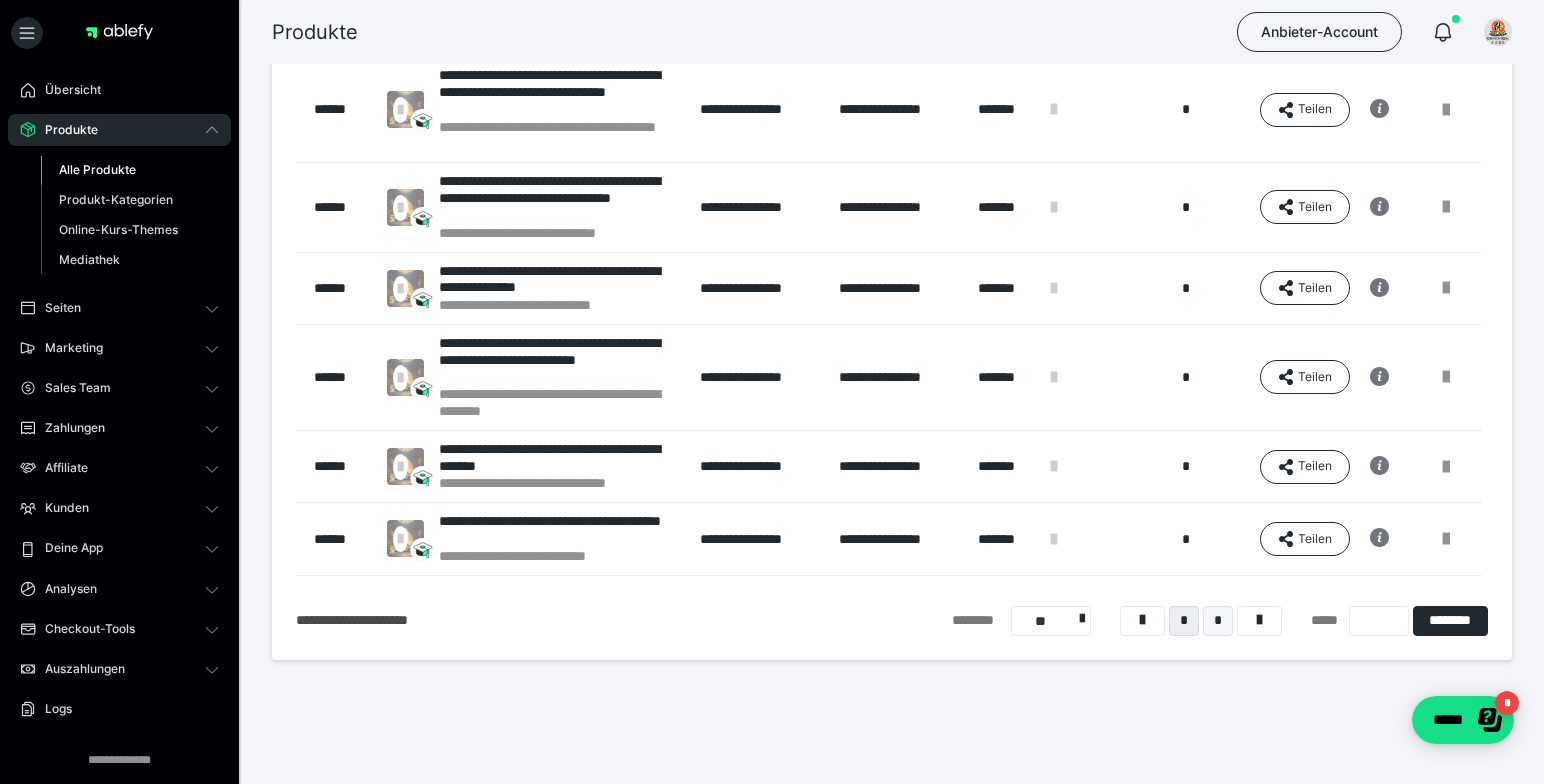 click on "*" at bounding box center (1218, 621) 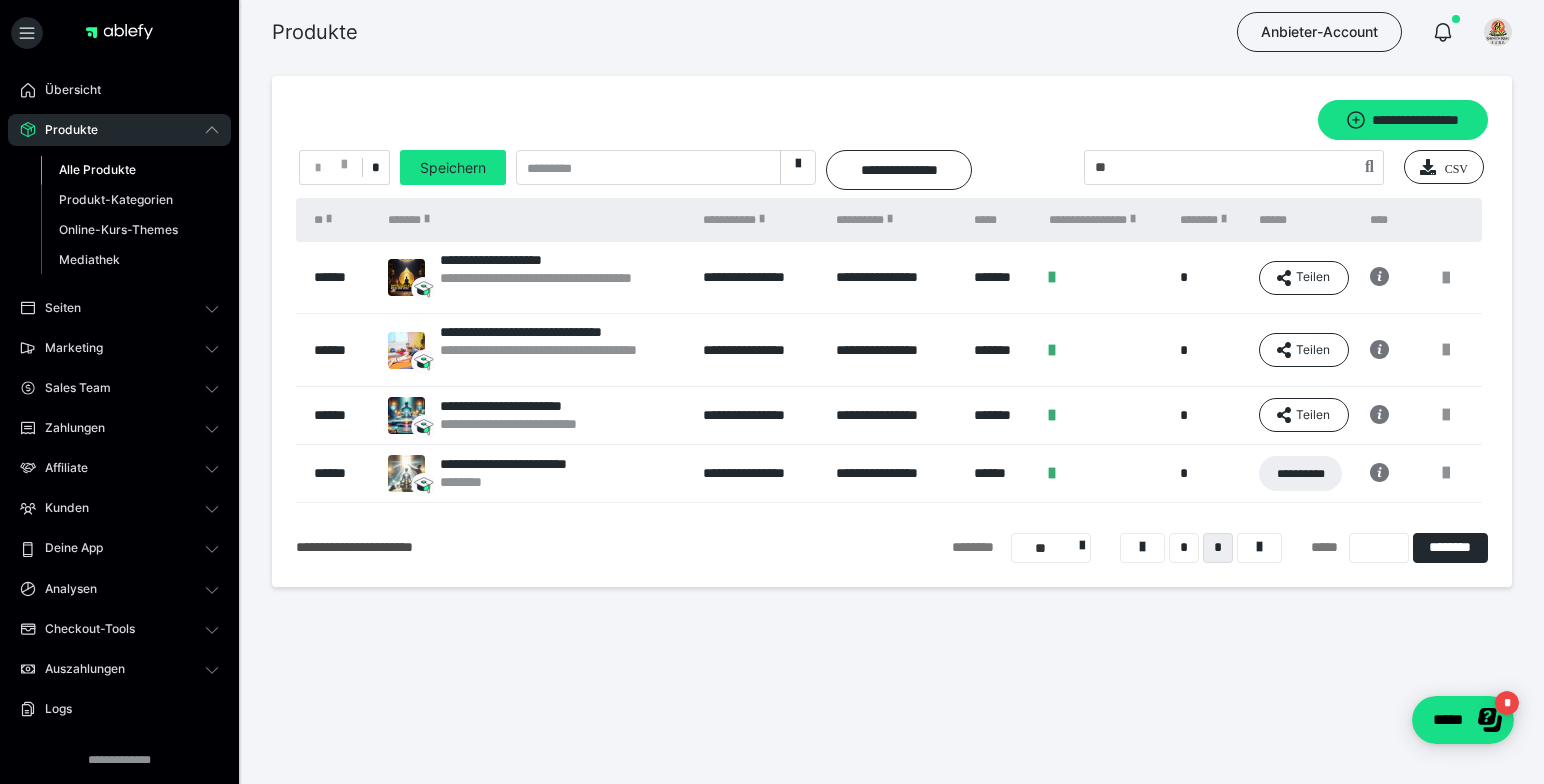 scroll, scrollTop: 0, scrollLeft: 0, axis: both 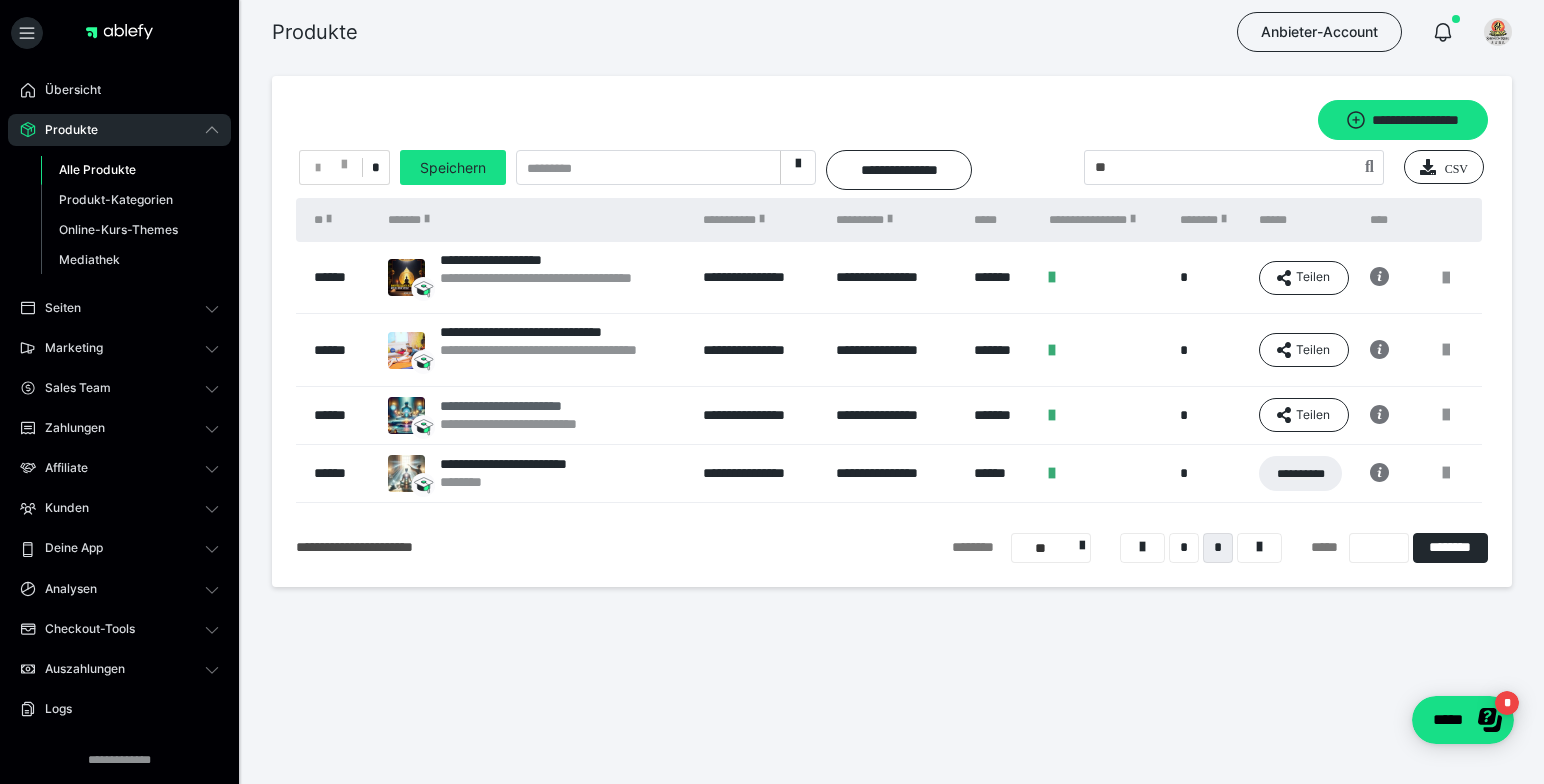 click on "**********" at bounding box center [534, 406] 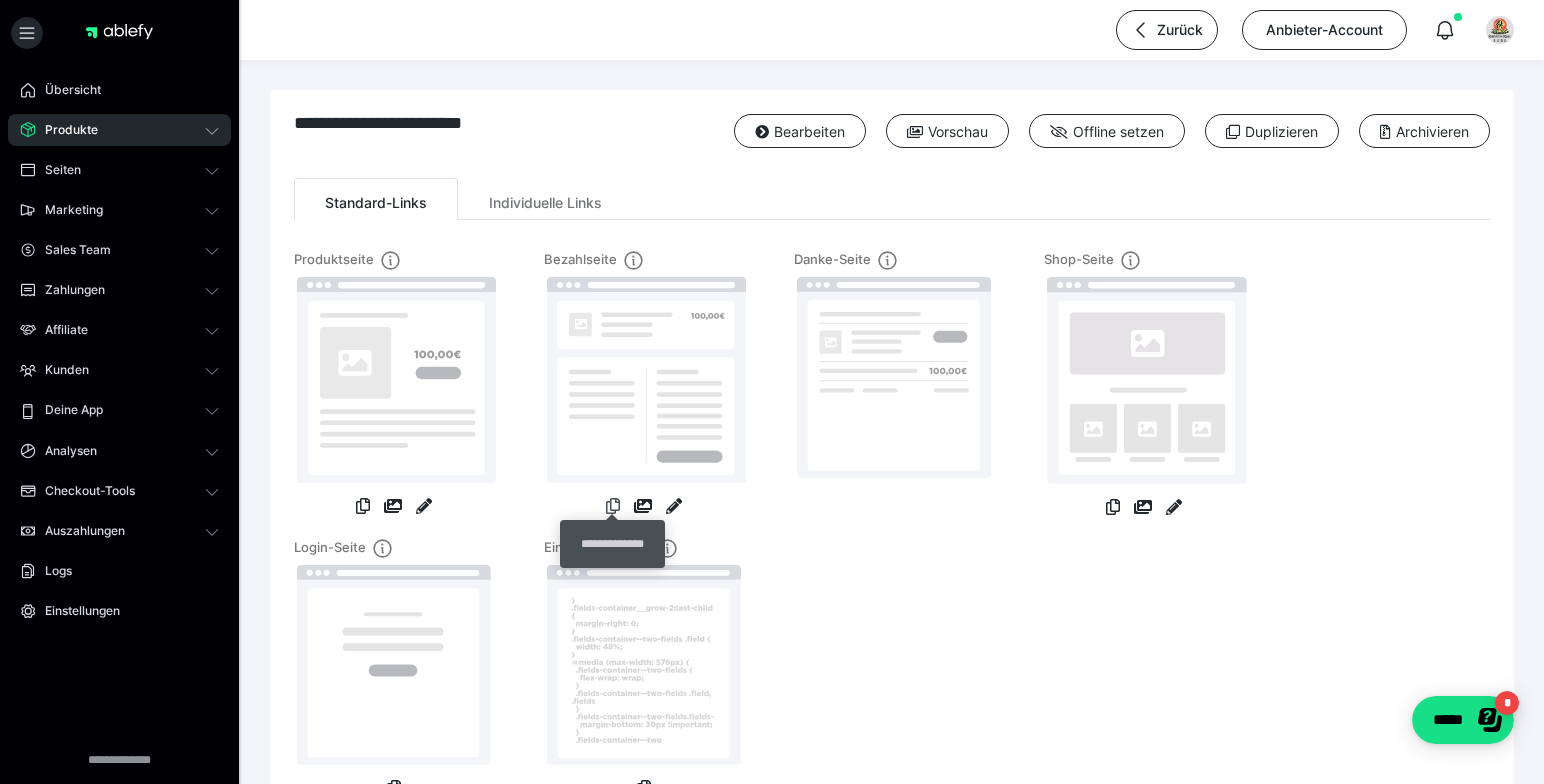 click at bounding box center [613, 506] 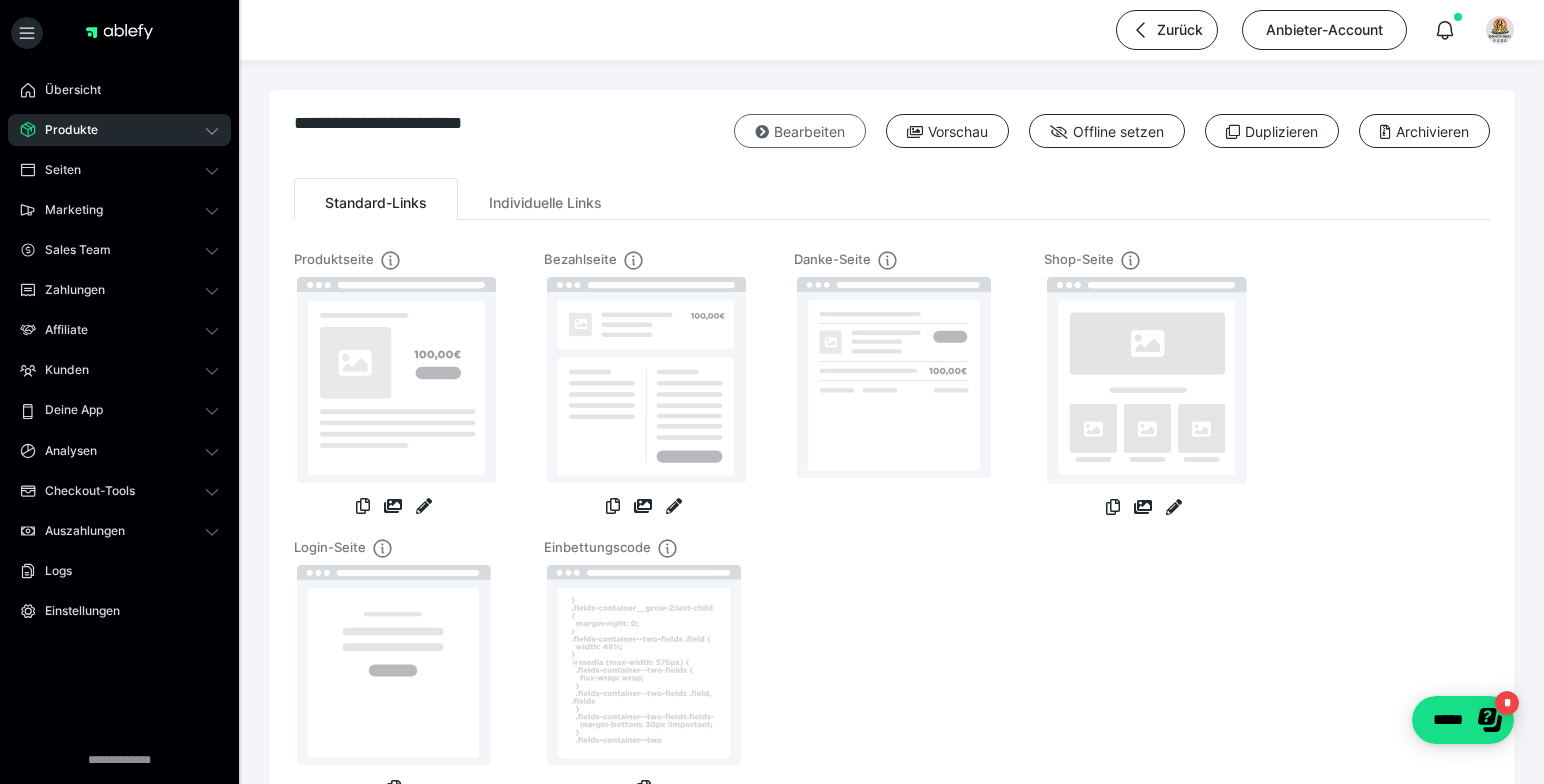 click on "Bearbeiten" at bounding box center [800, 131] 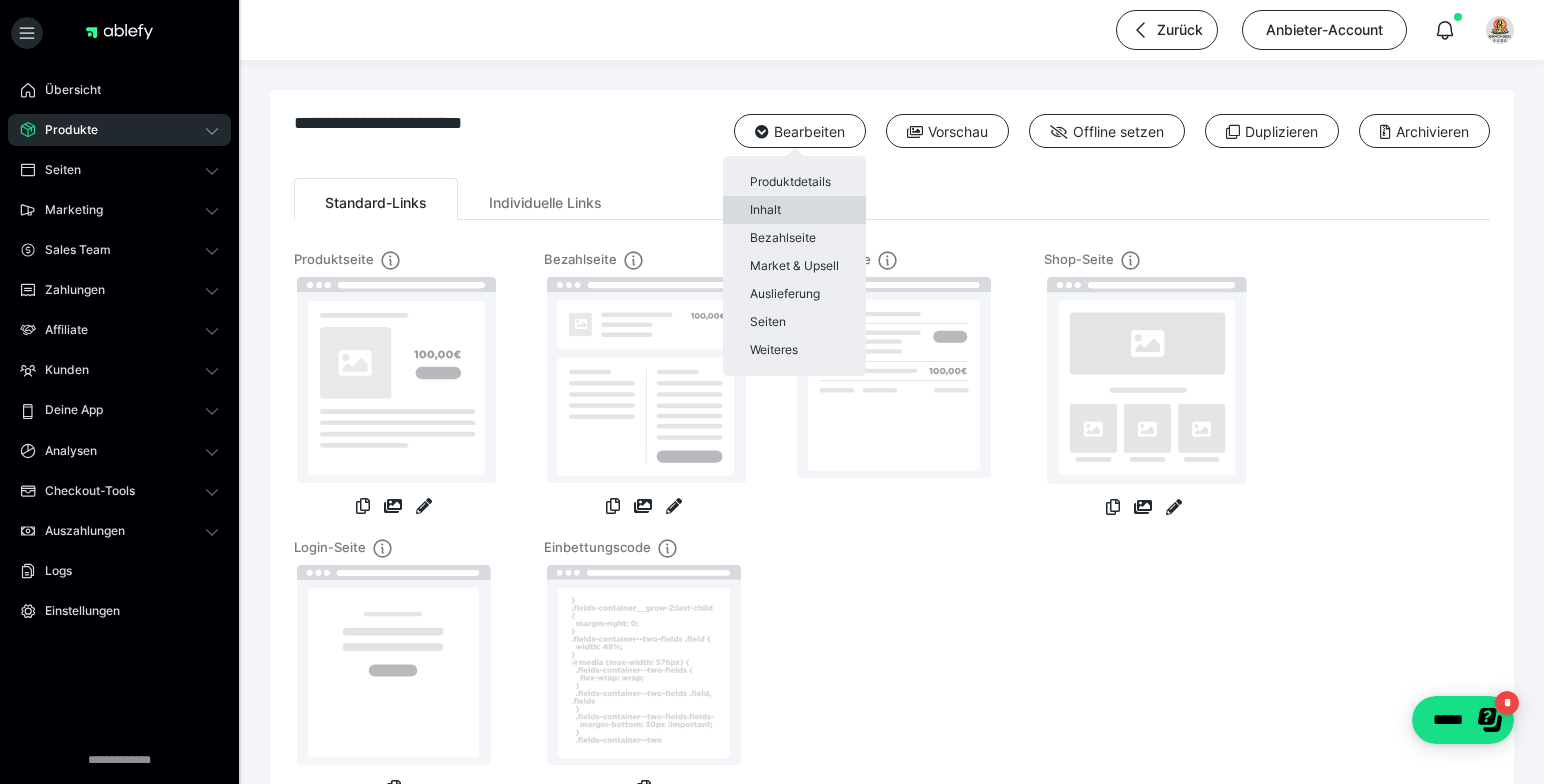 click on "Inhalt" at bounding box center [794, 210] 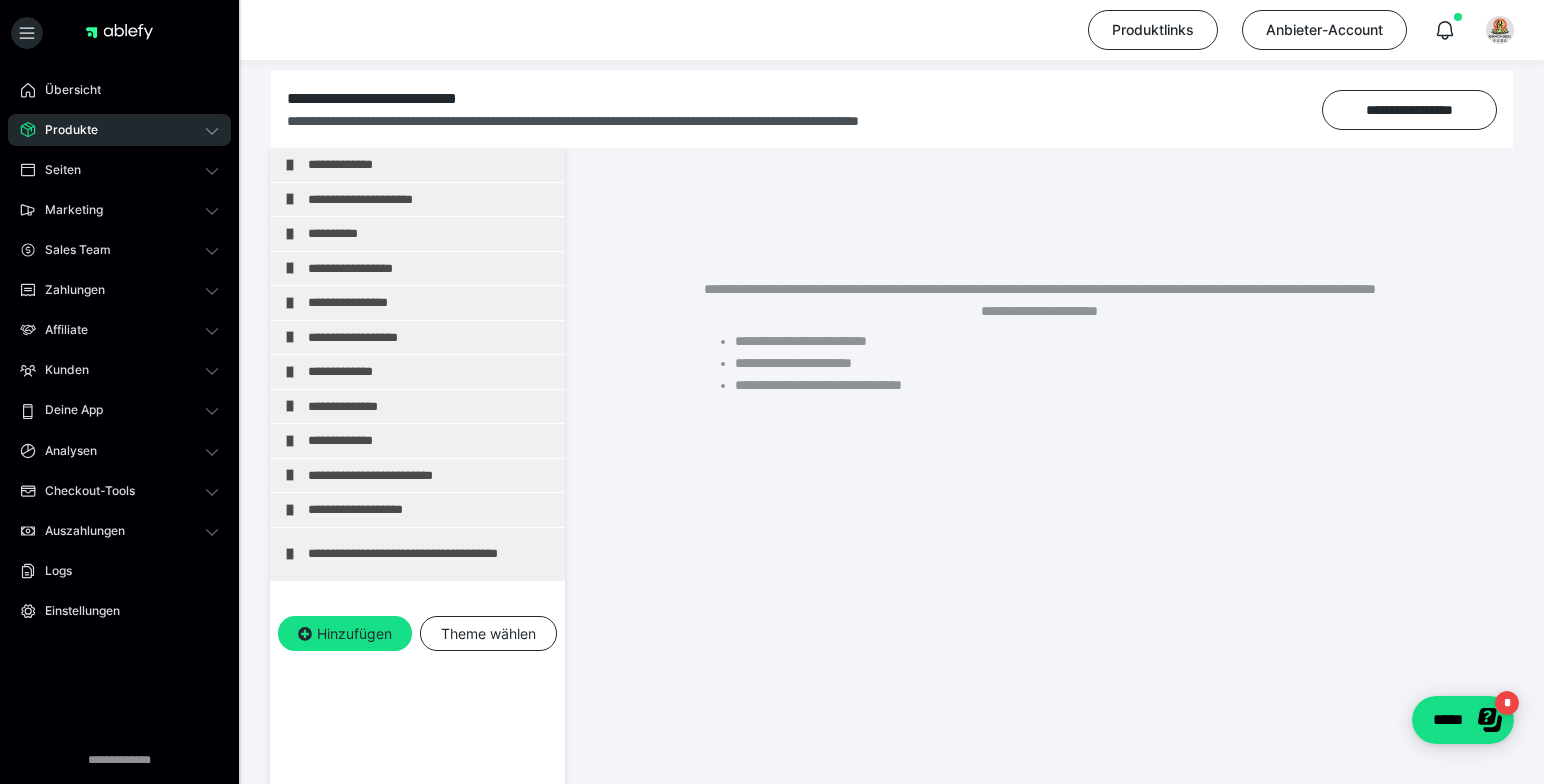 scroll, scrollTop: 199, scrollLeft: 0, axis: vertical 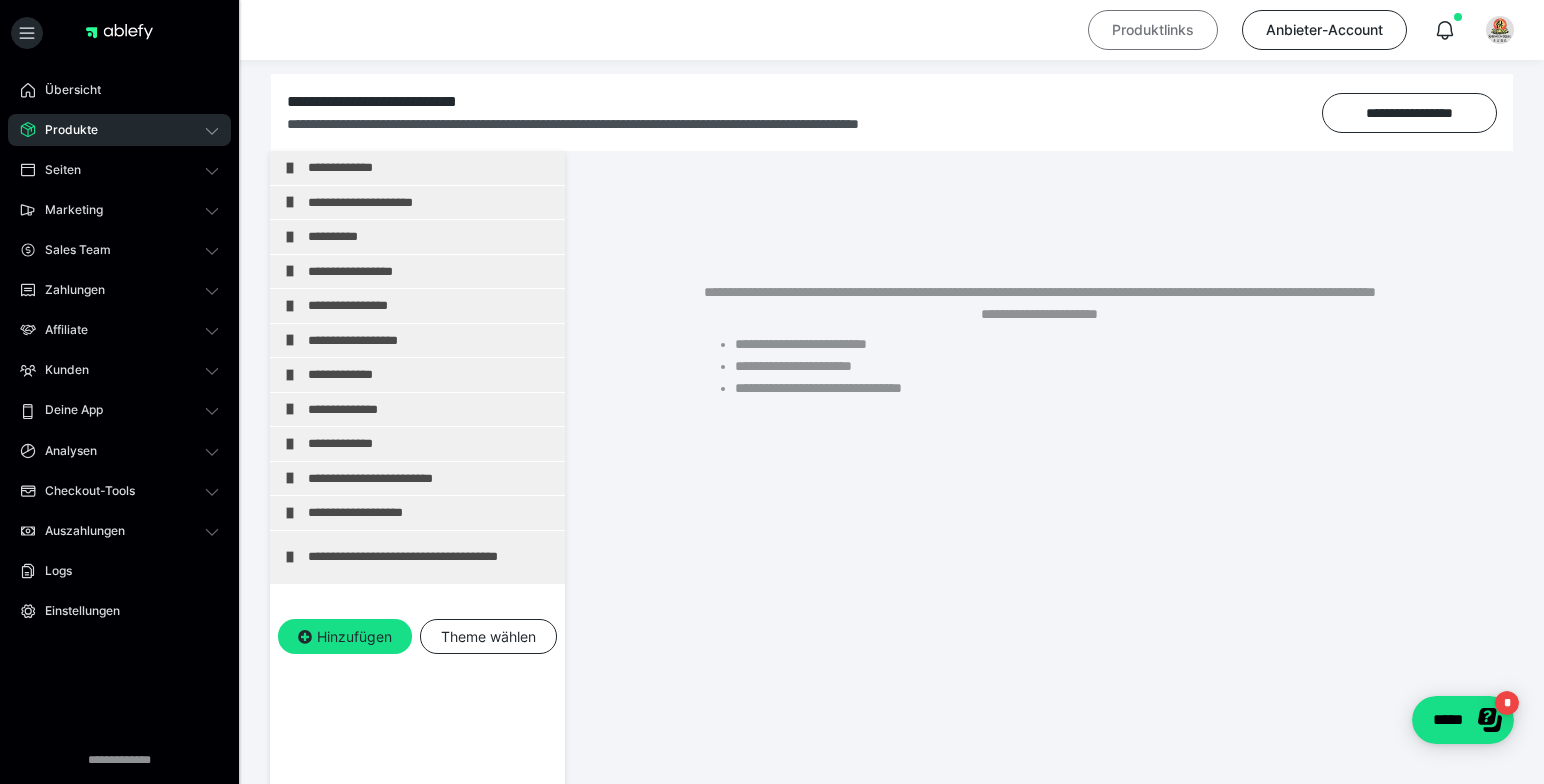 click on "Produktlinks" at bounding box center [1153, 30] 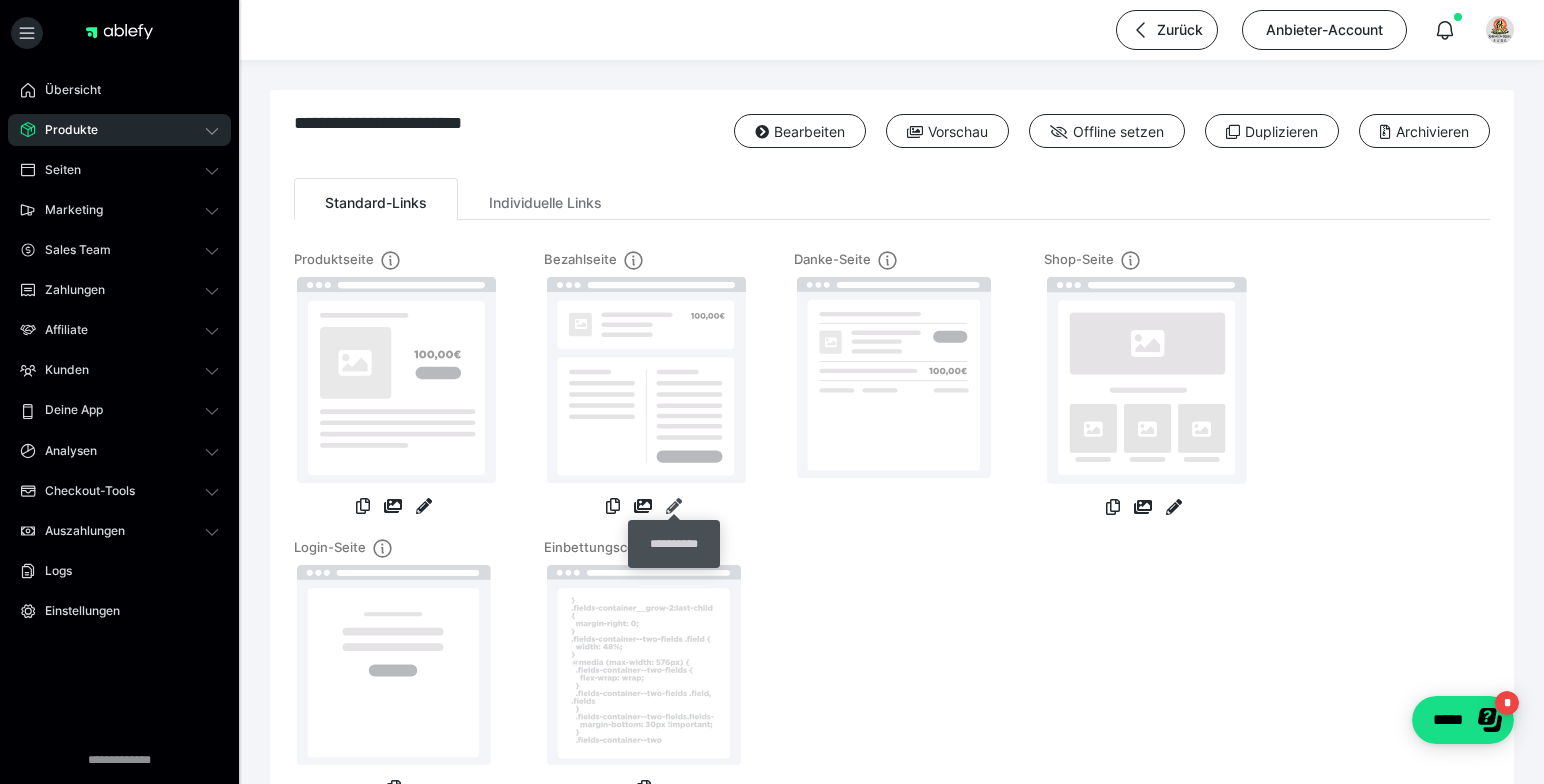 click at bounding box center (674, 506) 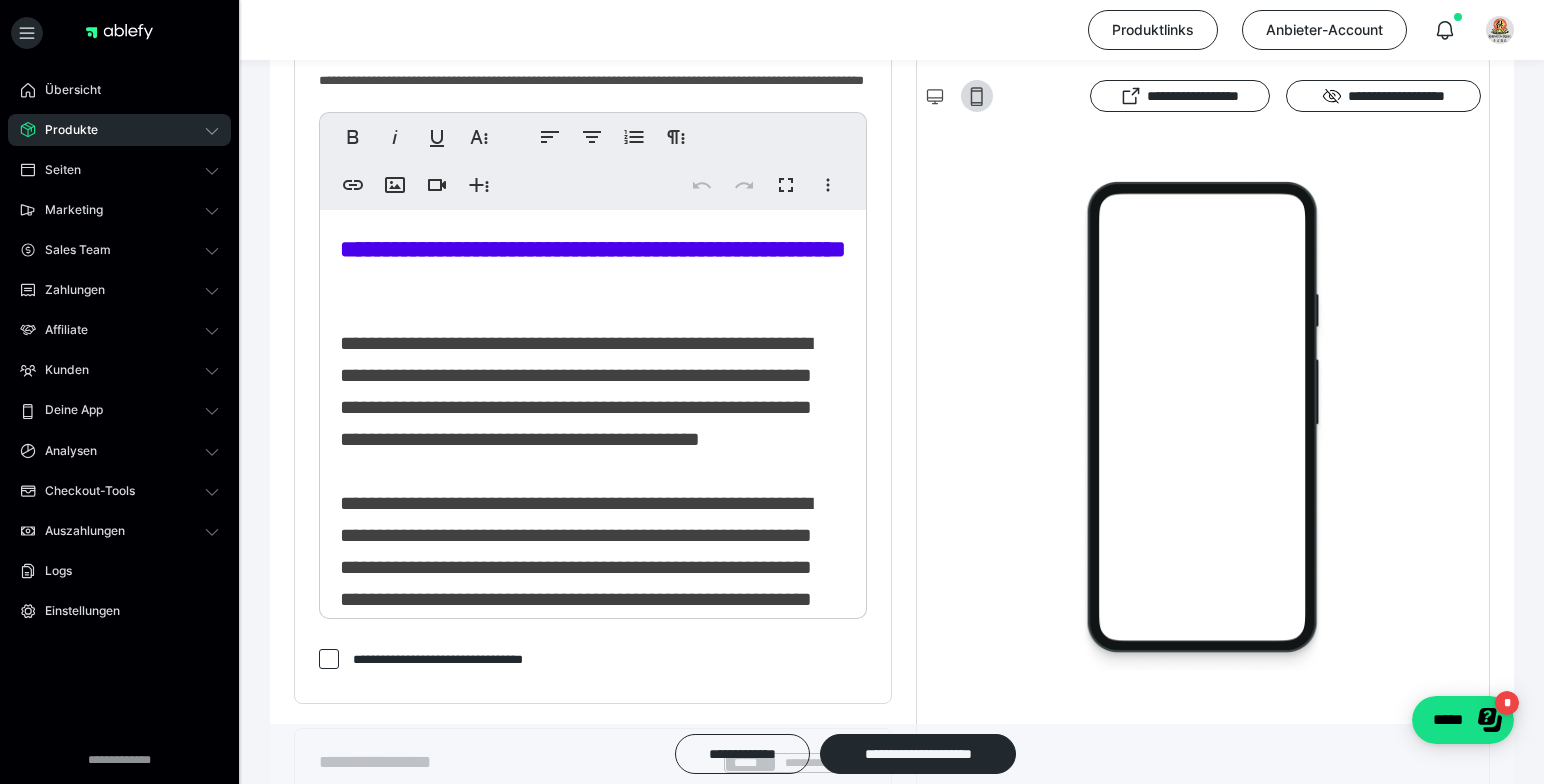 scroll, scrollTop: 516, scrollLeft: 0, axis: vertical 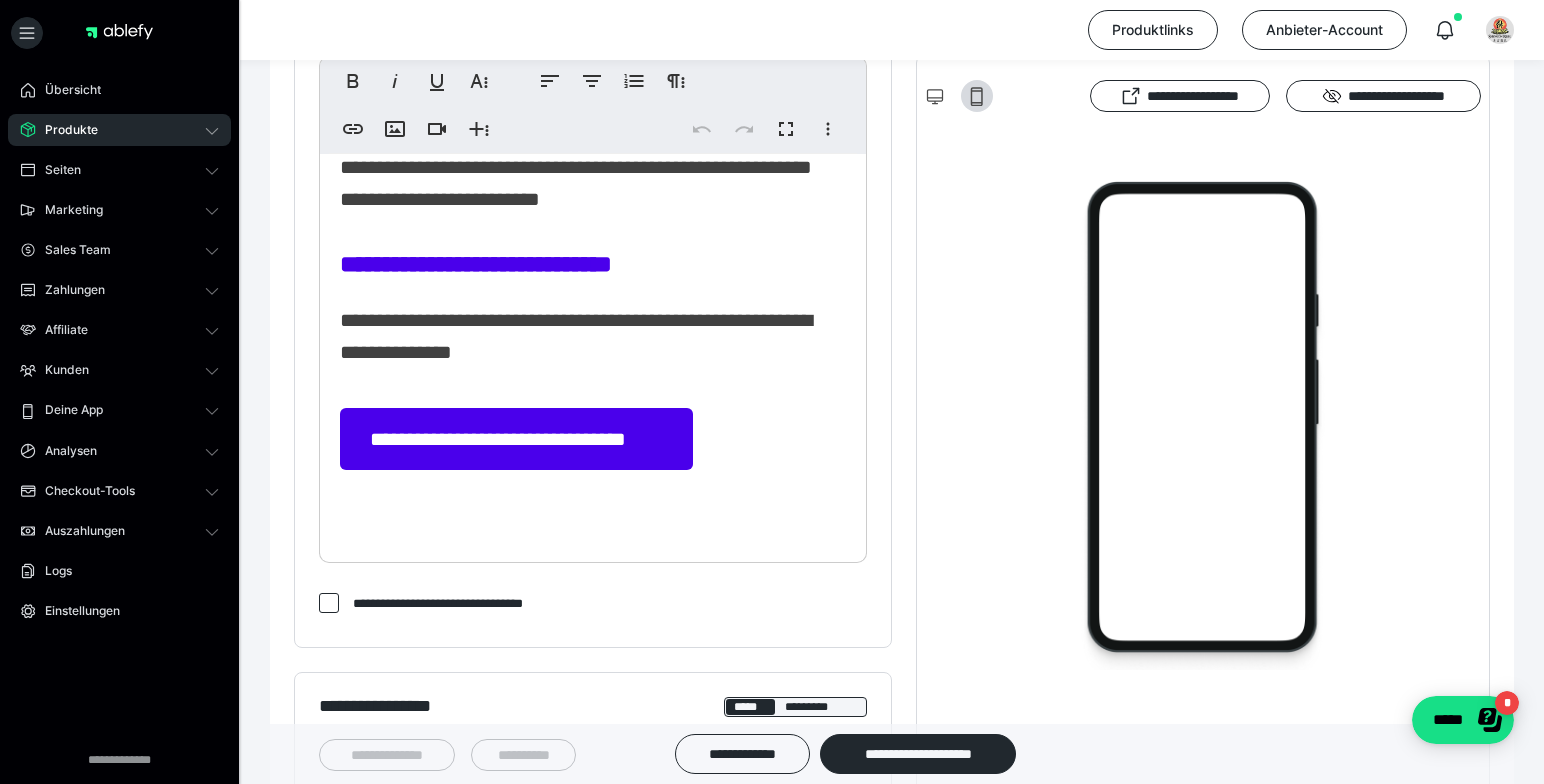 click on "**********" at bounding box center (516, 439) 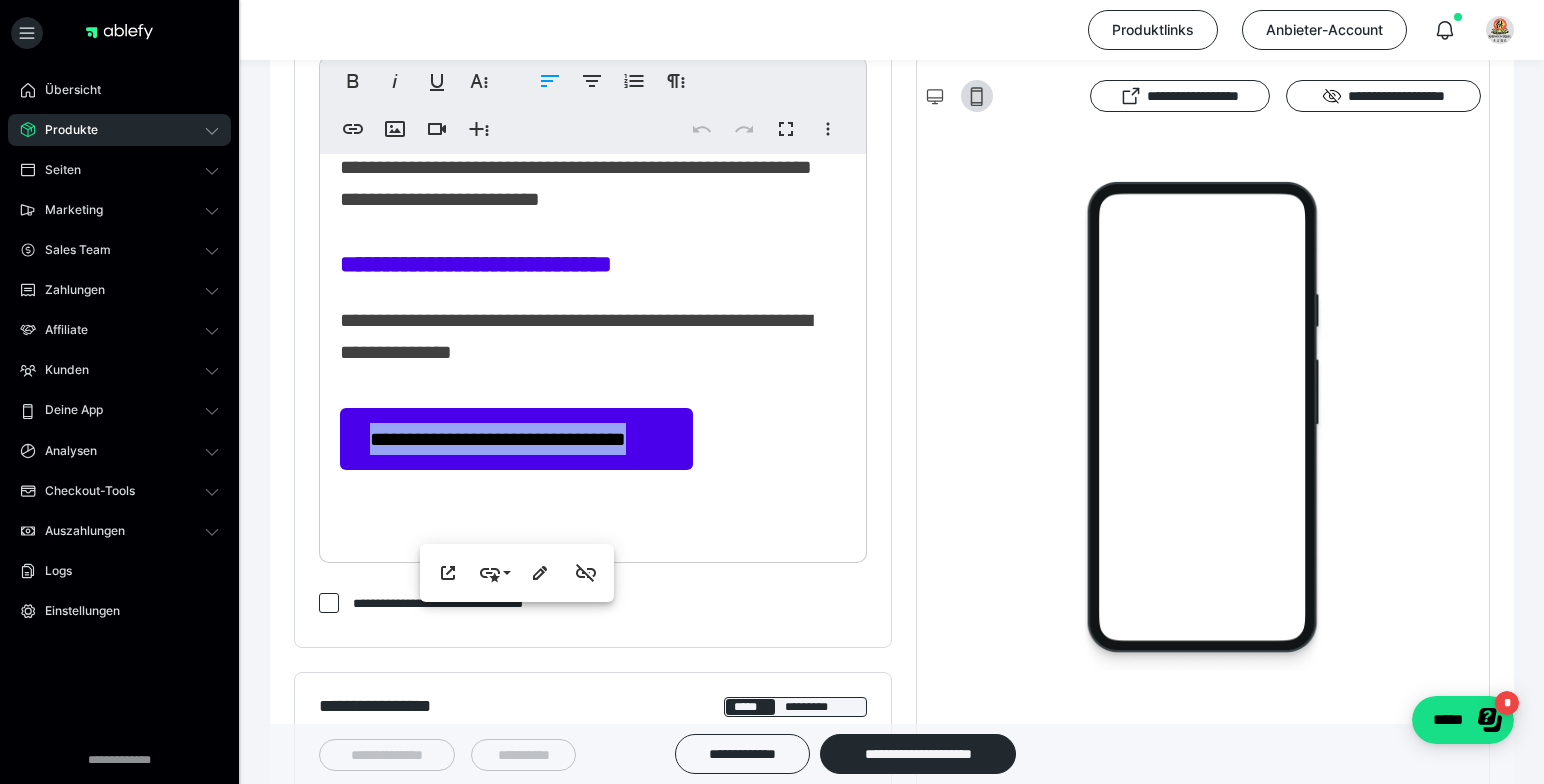 drag, startPoint x: 375, startPoint y: 507, endPoint x: 650, endPoint y: 521, distance: 275.35614 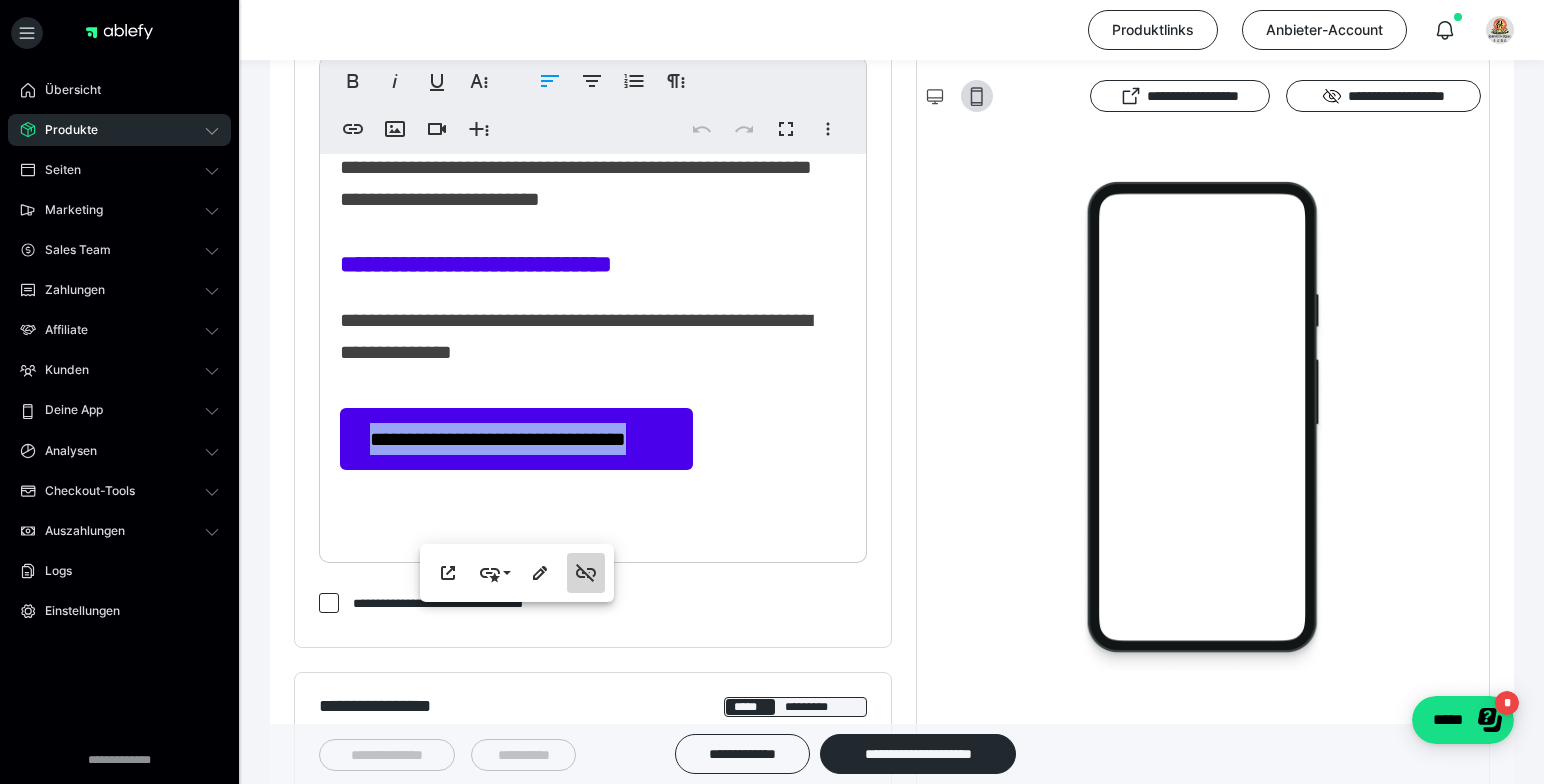 click 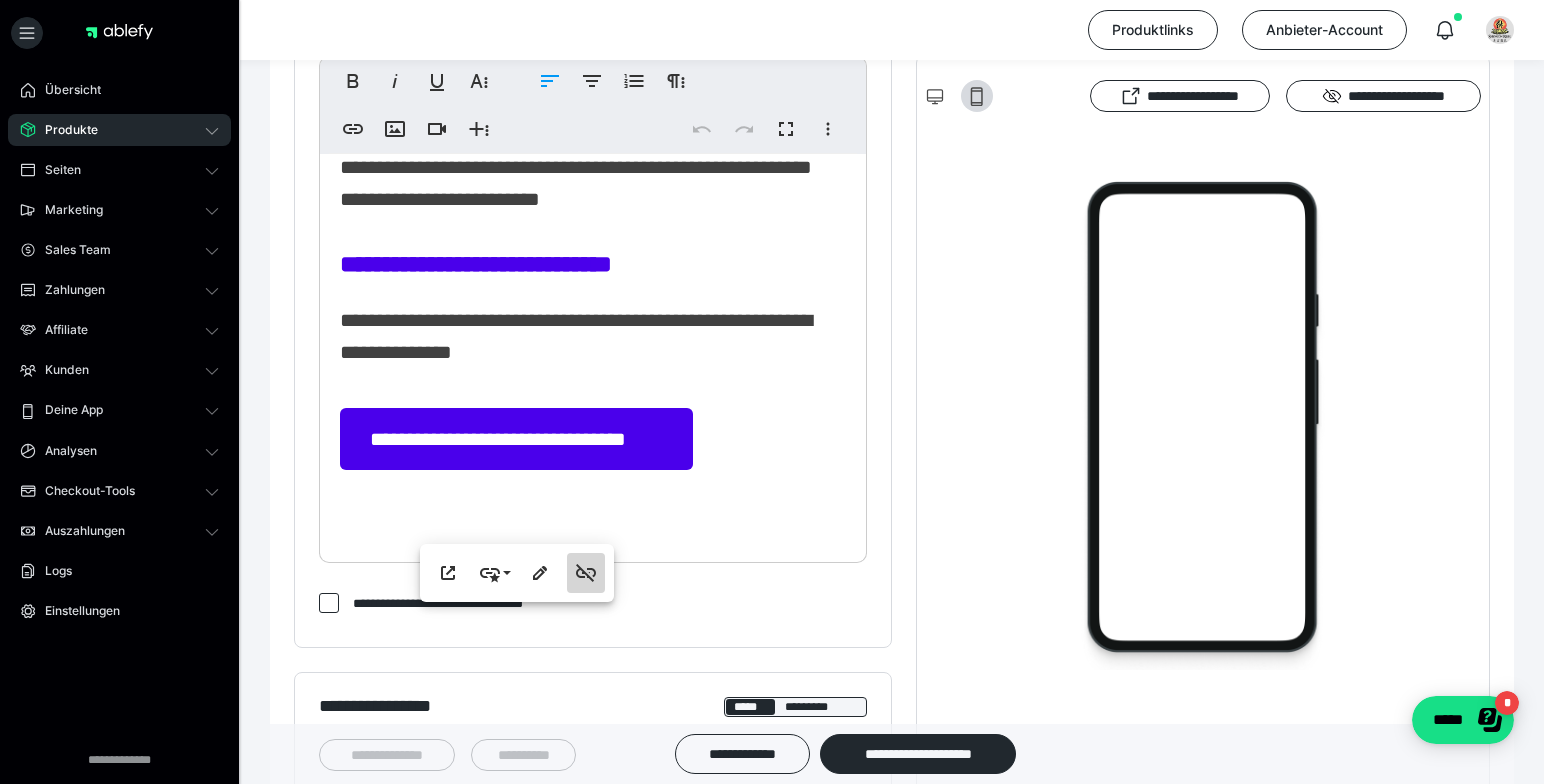 scroll, scrollTop: 1417, scrollLeft: 0, axis: vertical 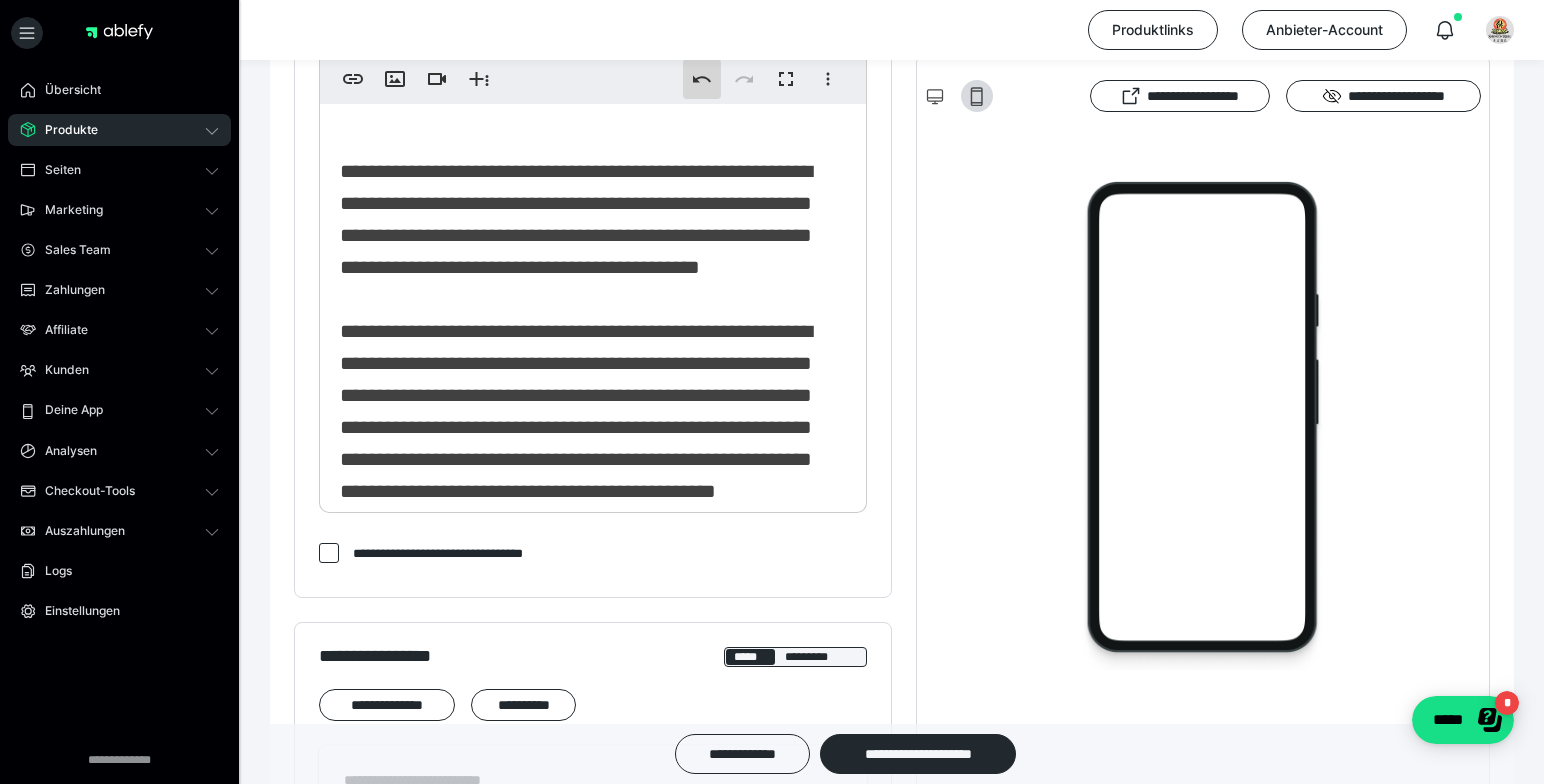 click 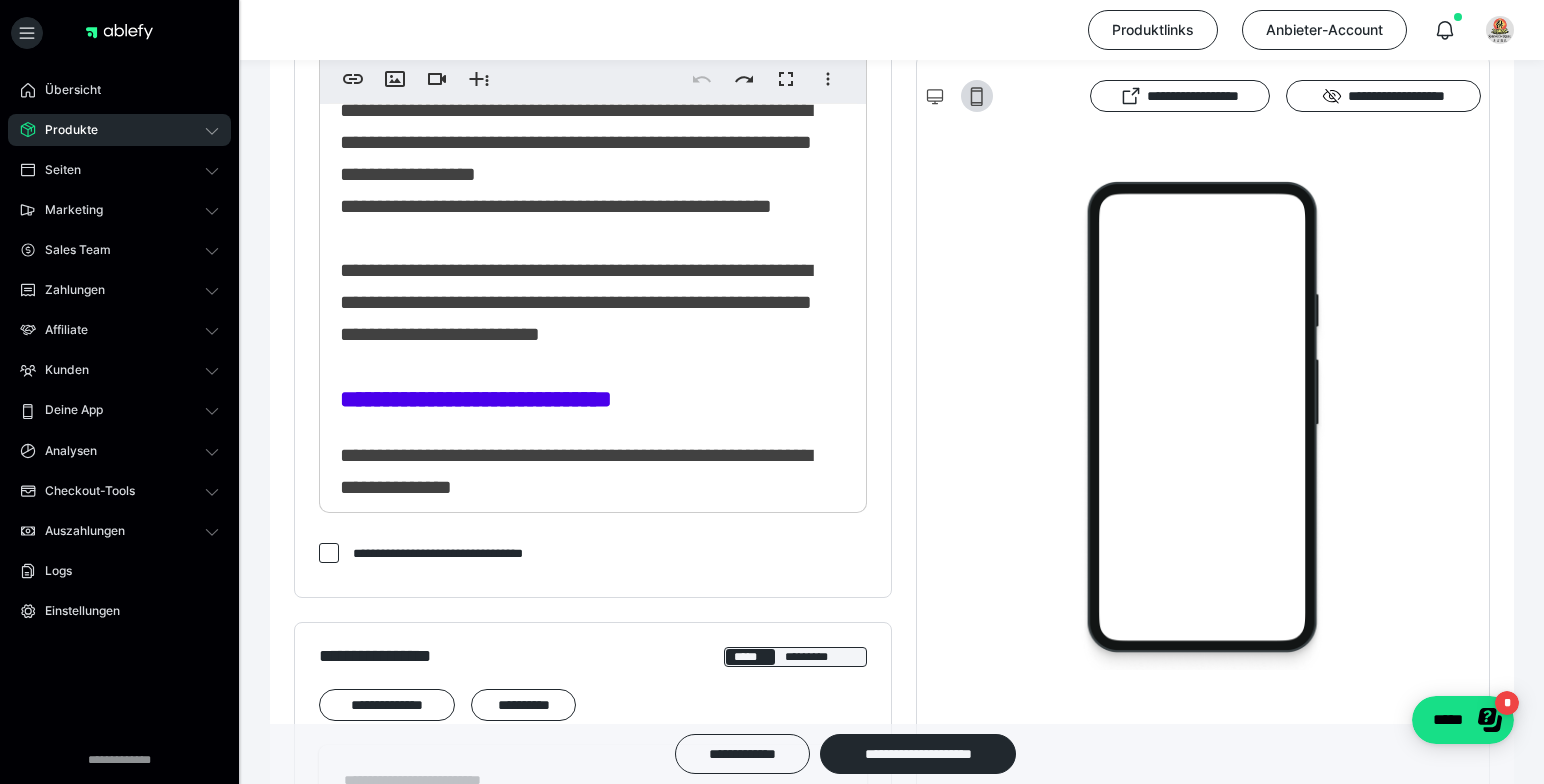 scroll, scrollTop: 1467, scrollLeft: 0, axis: vertical 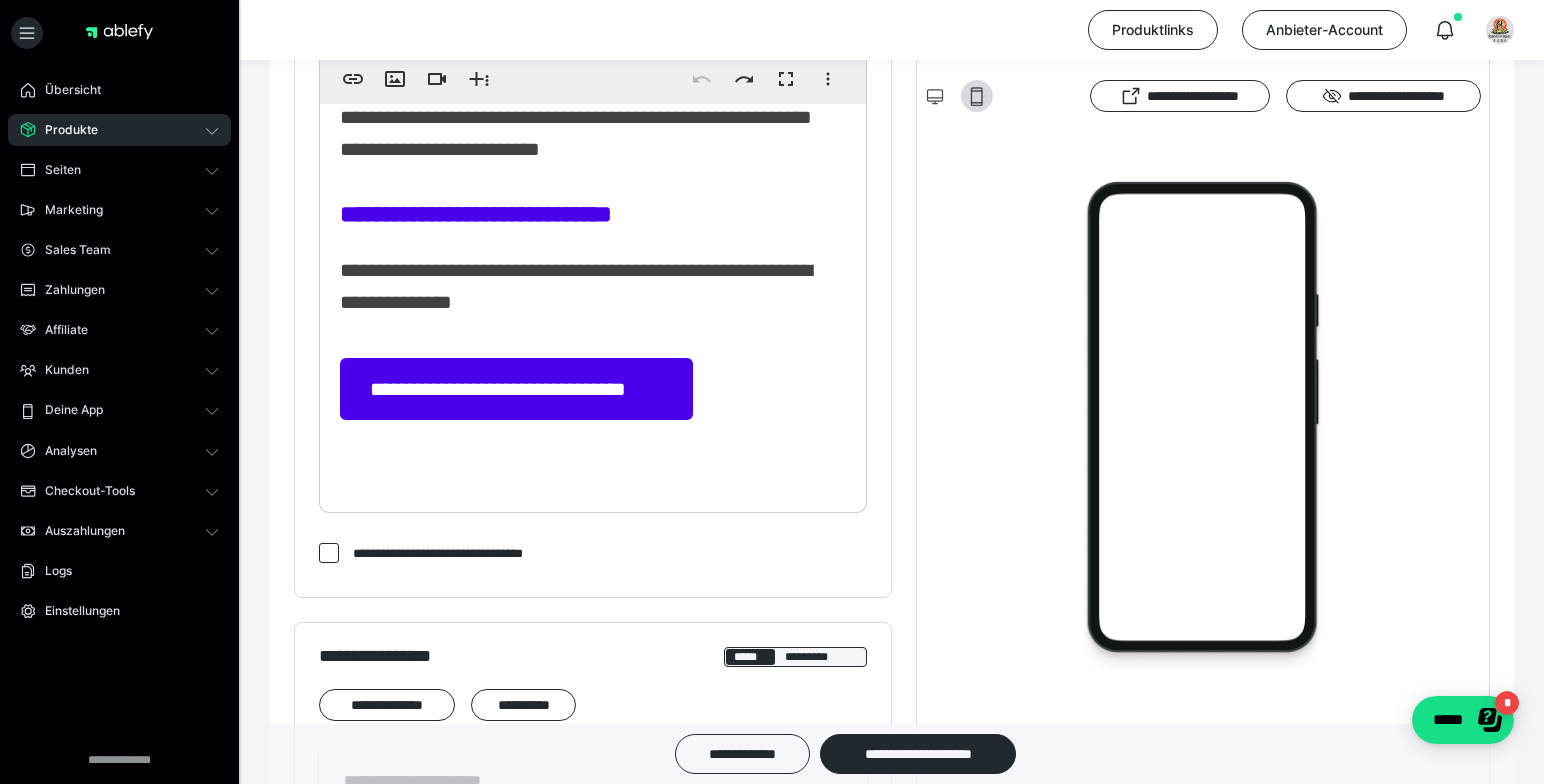 click on "**********" at bounding box center [516, 389] 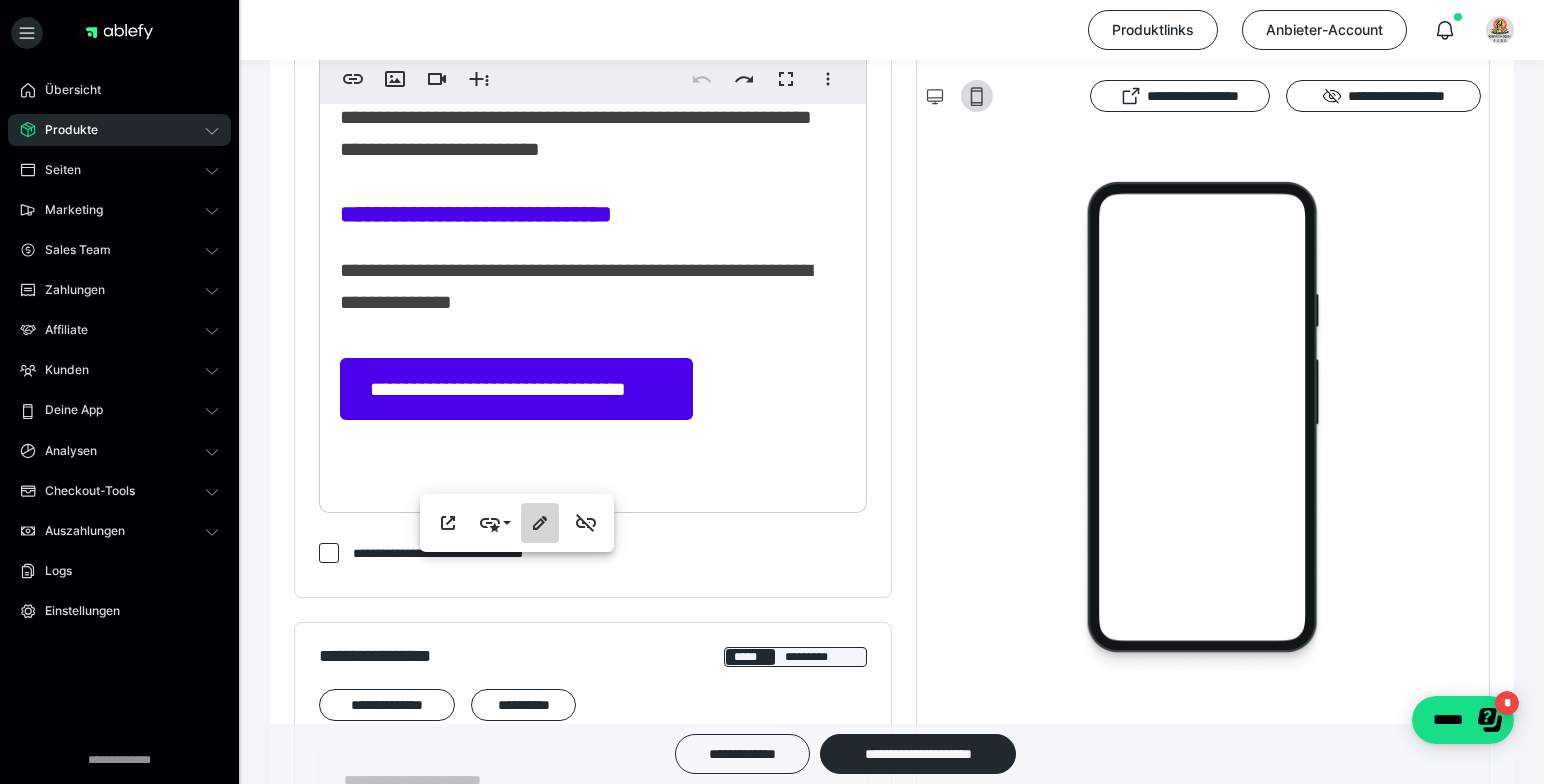click 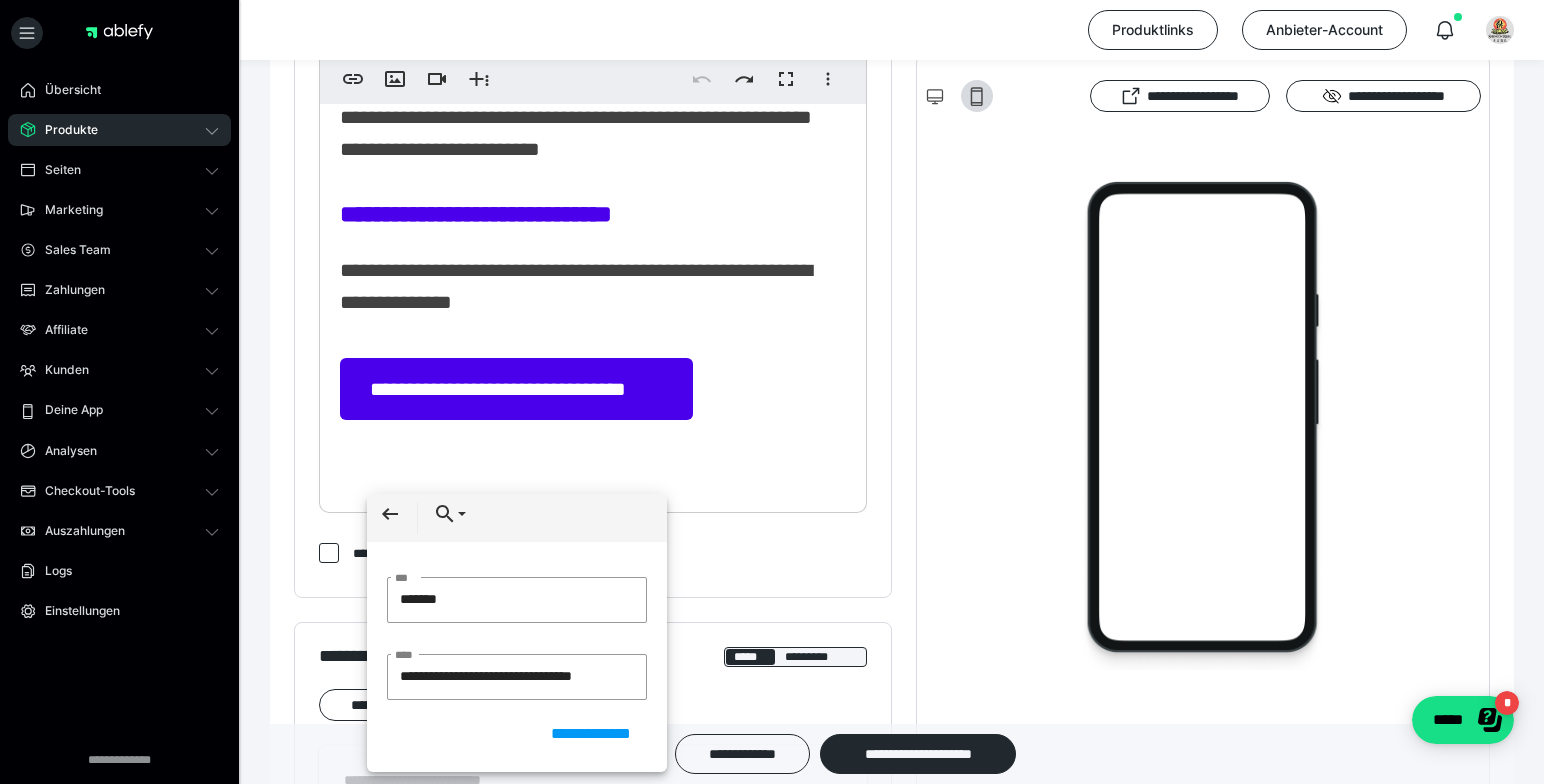 drag, startPoint x: 491, startPoint y: 602, endPoint x: 355, endPoint y: 598, distance: 136.0588 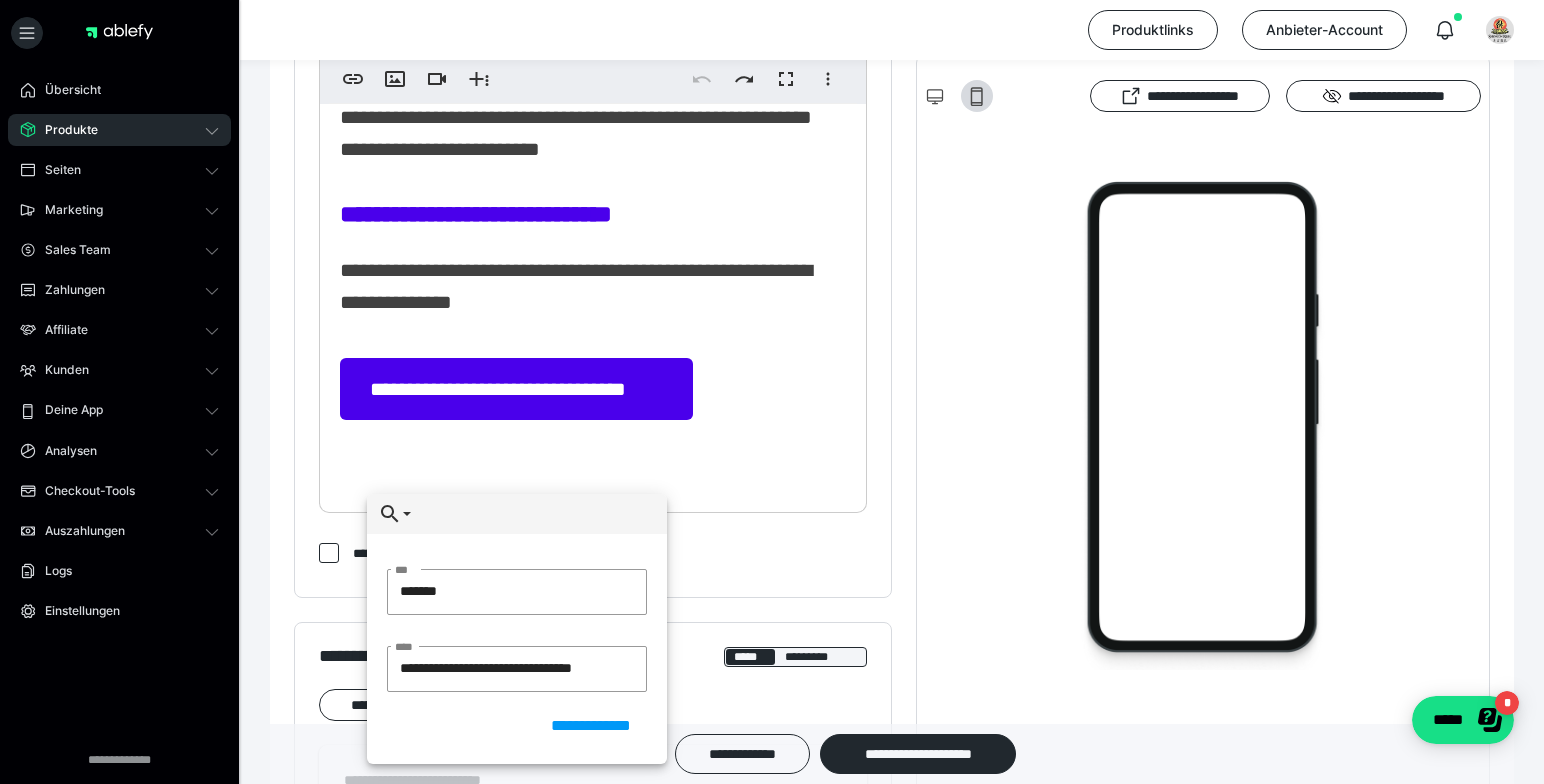 type on "**********" 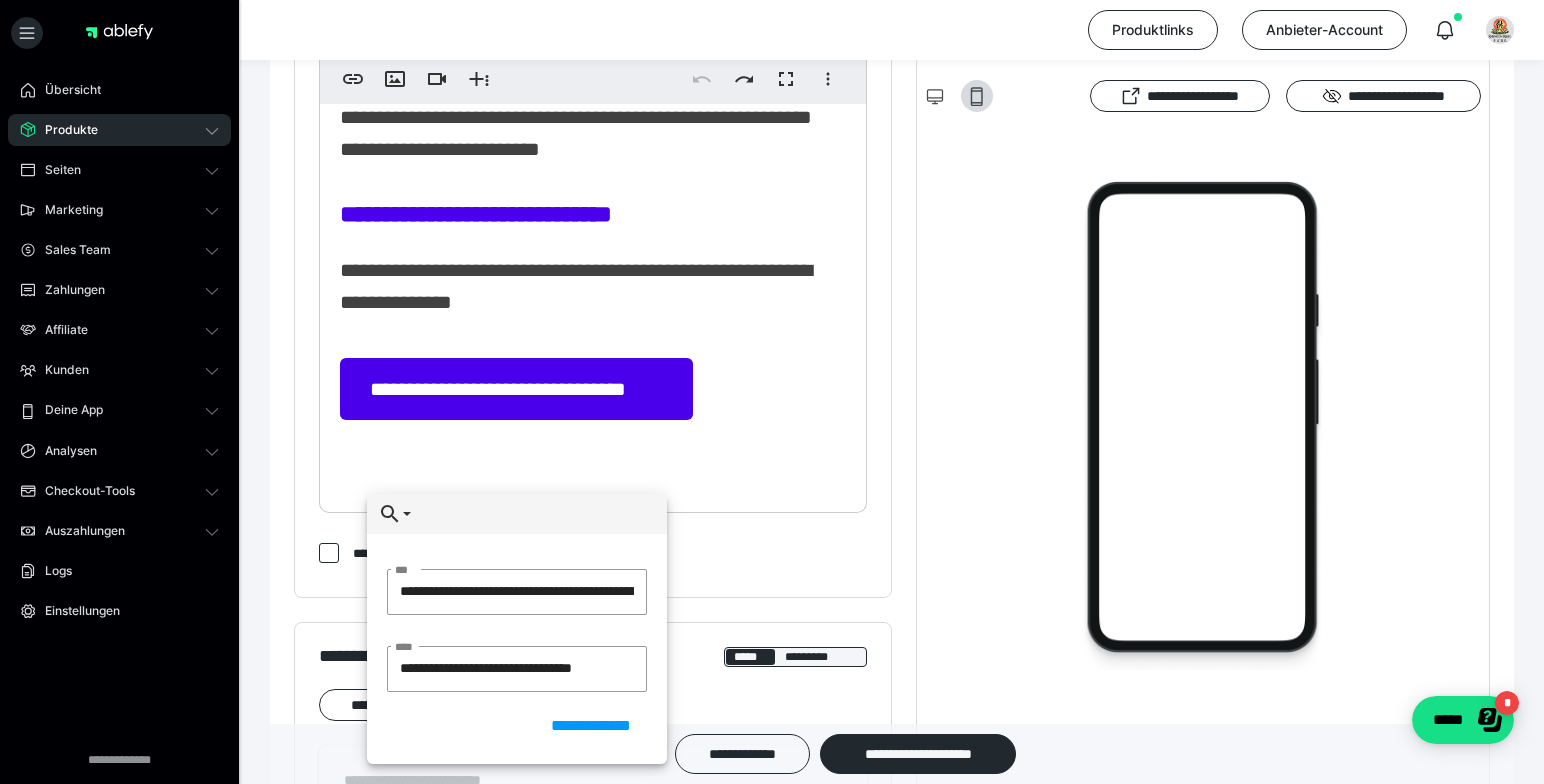 scroll, scrollTop: 0, scrollLeft: 160, axis: horizontal 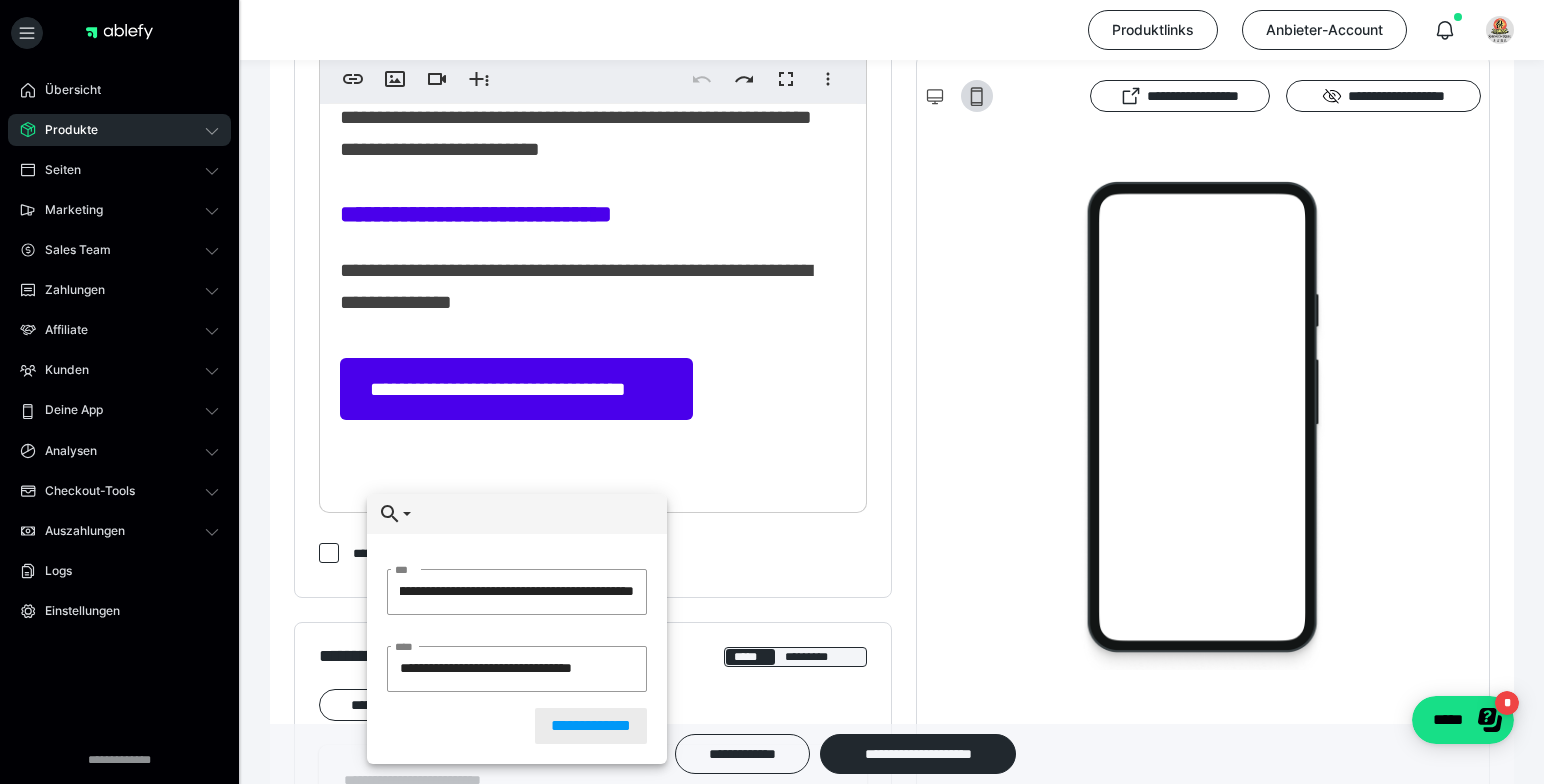 click on "**********" at bounding box center (591, 726) 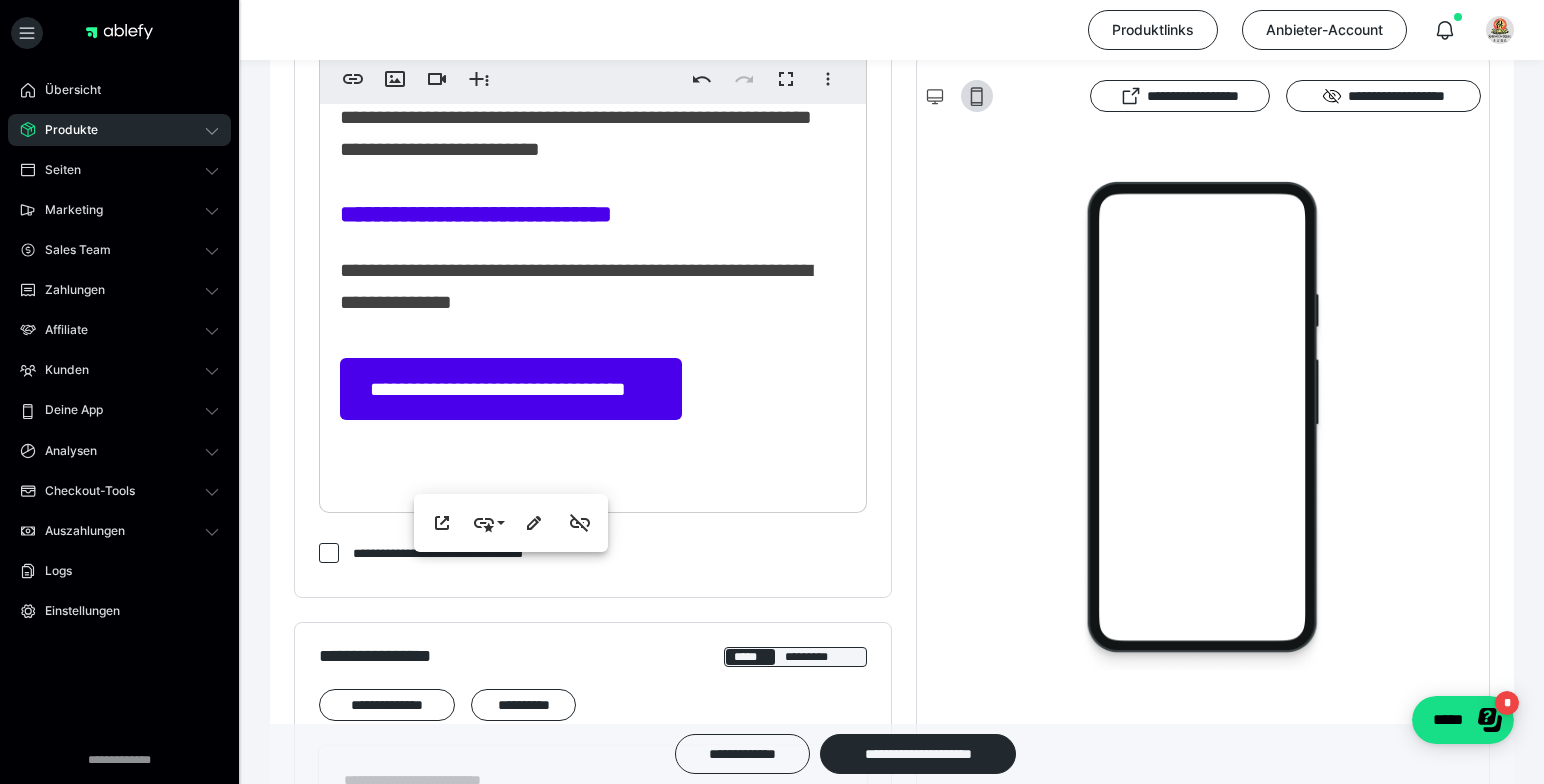 click on "**********" at bounding box center (593, 164) 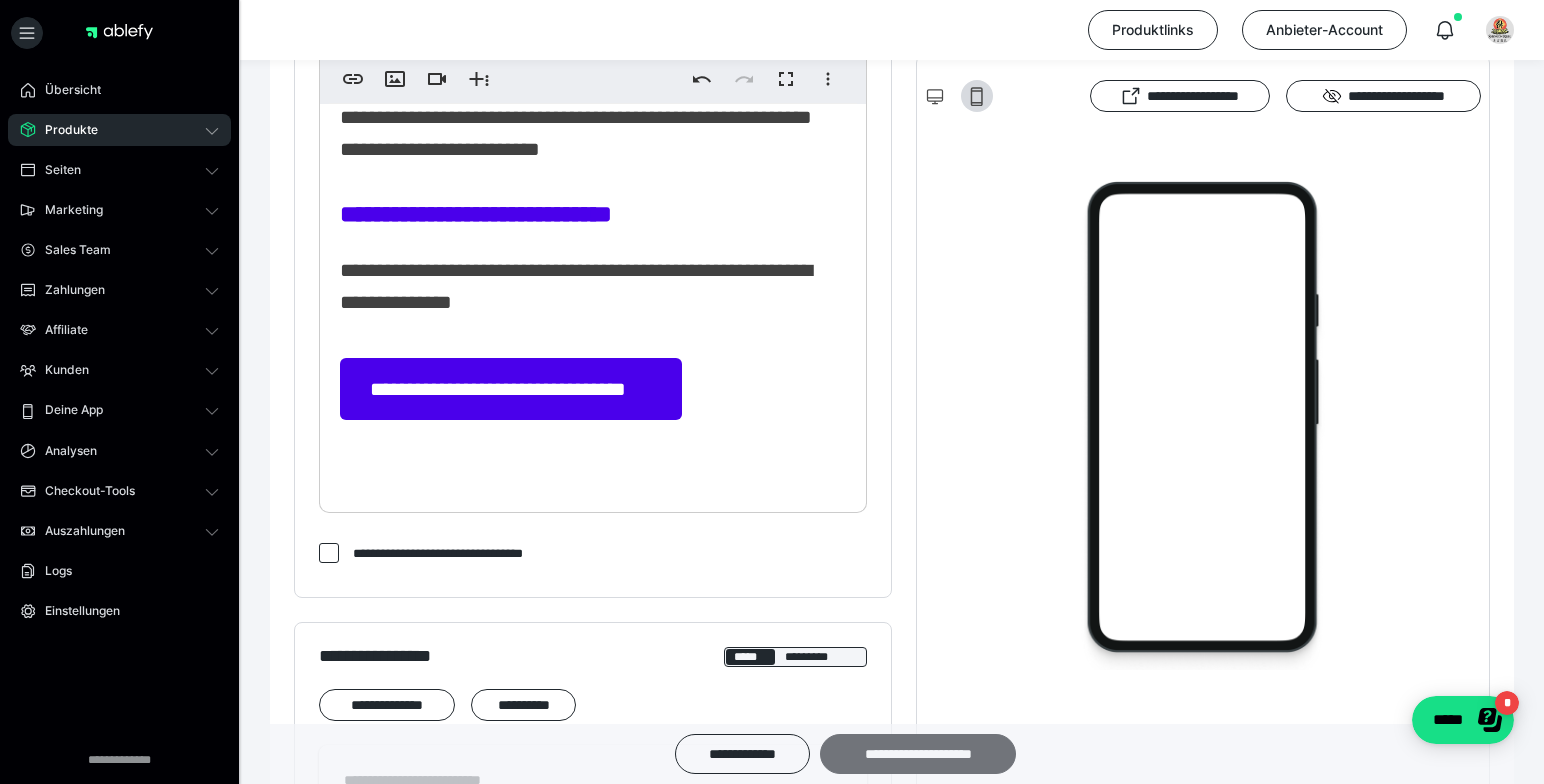 click on "**********" at bounding box center (918, 754) 